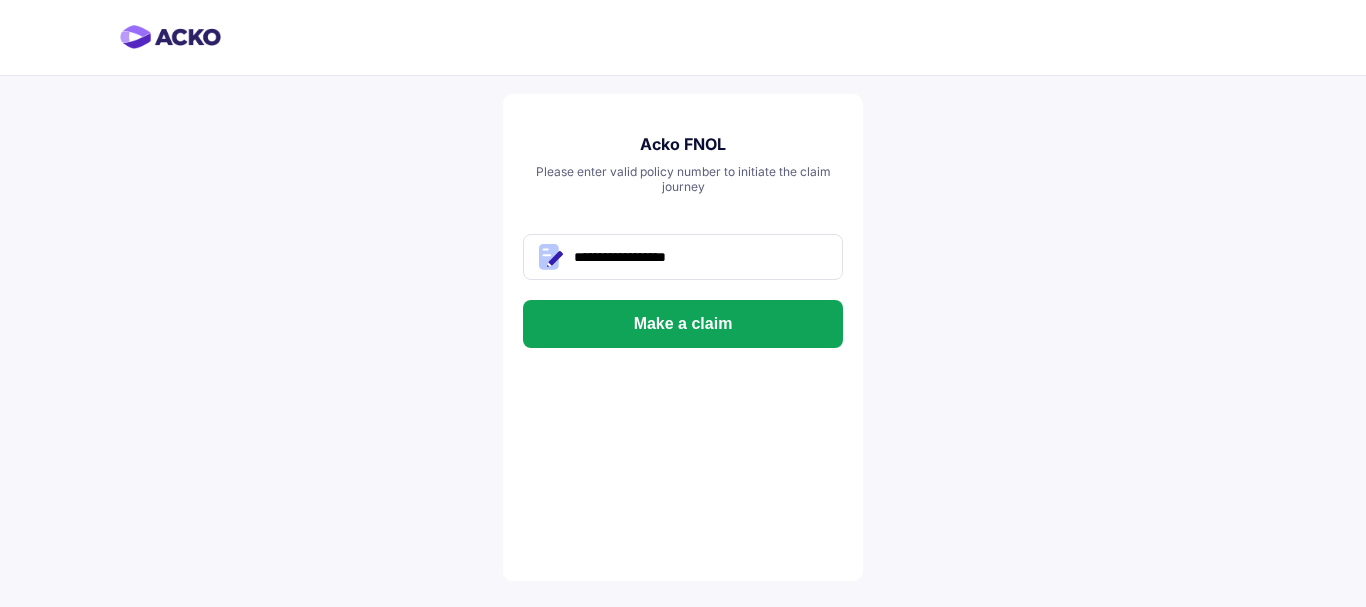 scroll, scrollTop: 0, scrollLeft: 0, axis: both 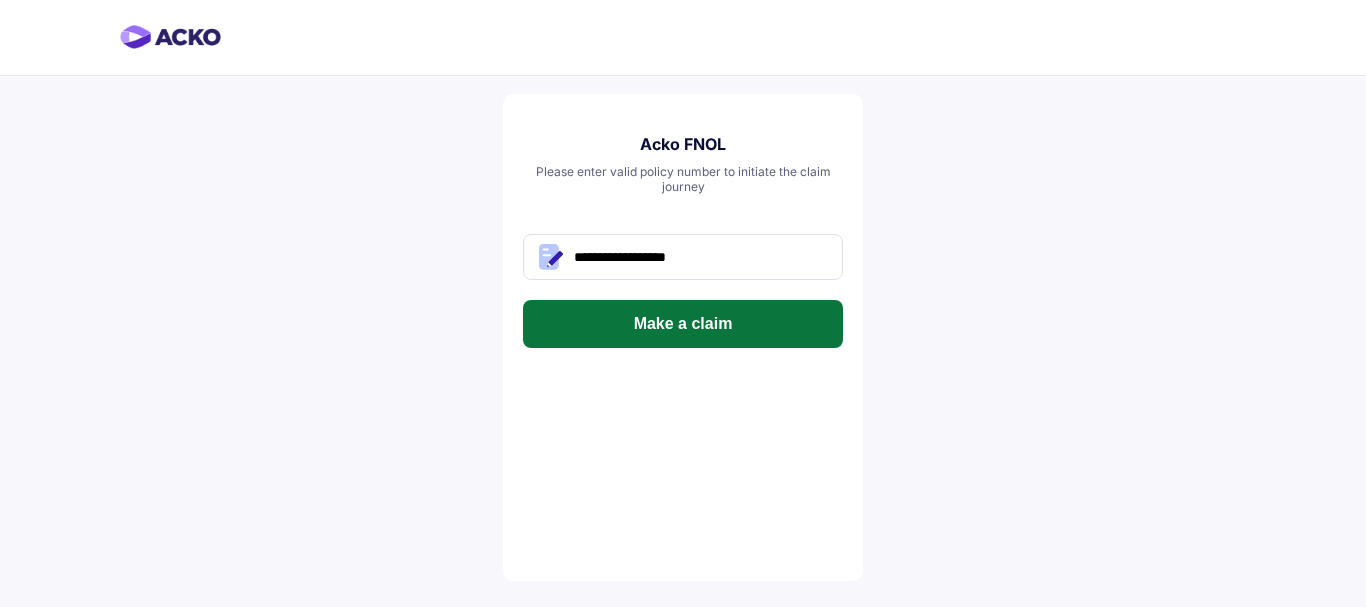 click on "Make a claim" at bounding box center [683, 324] 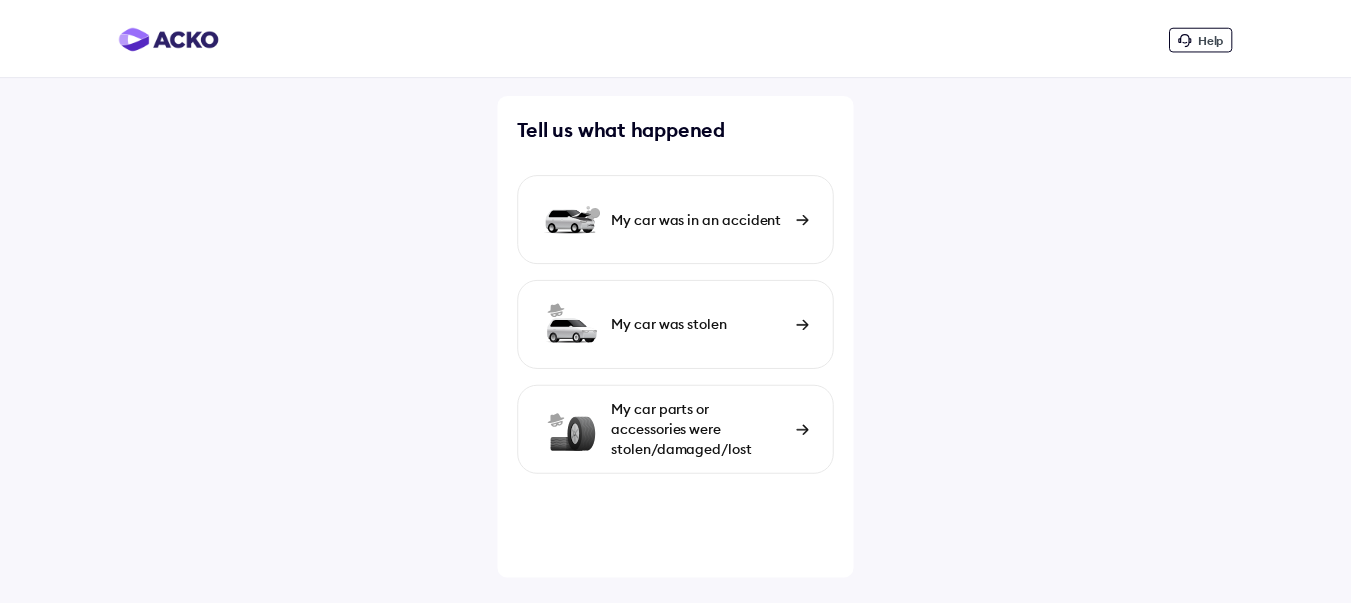scroll, scrollTop: 0, scrollLeft: 0, axis: both 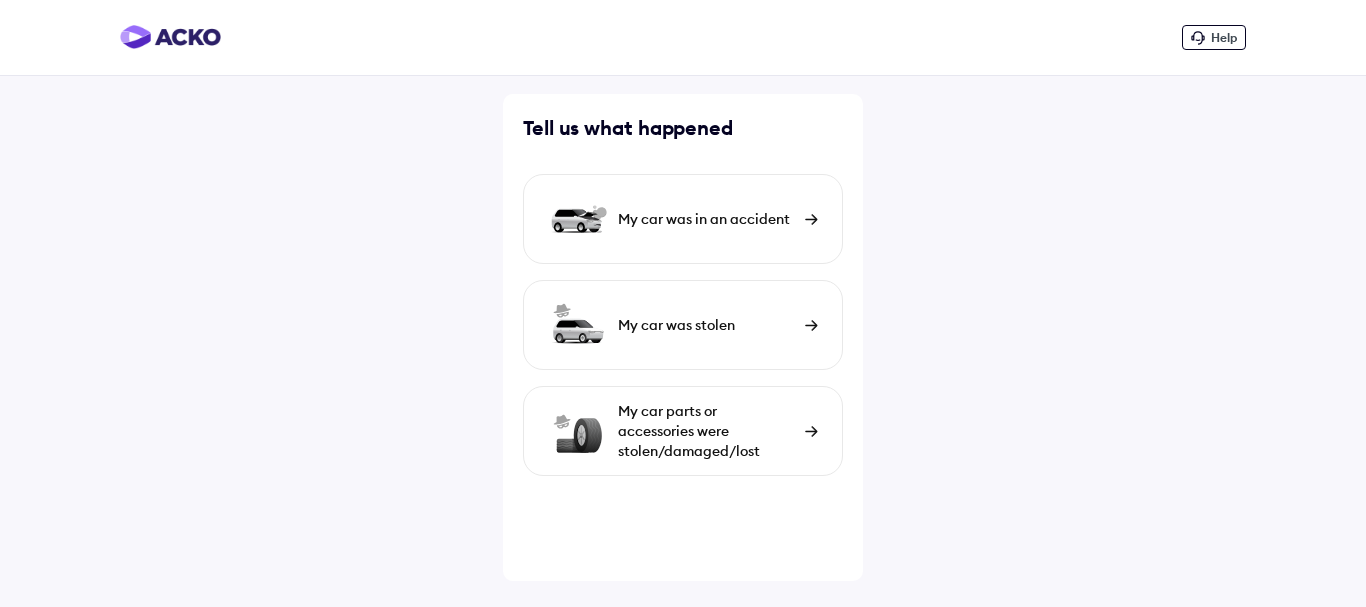 click on "My car was in an accident" at bounding box center (683, 219) 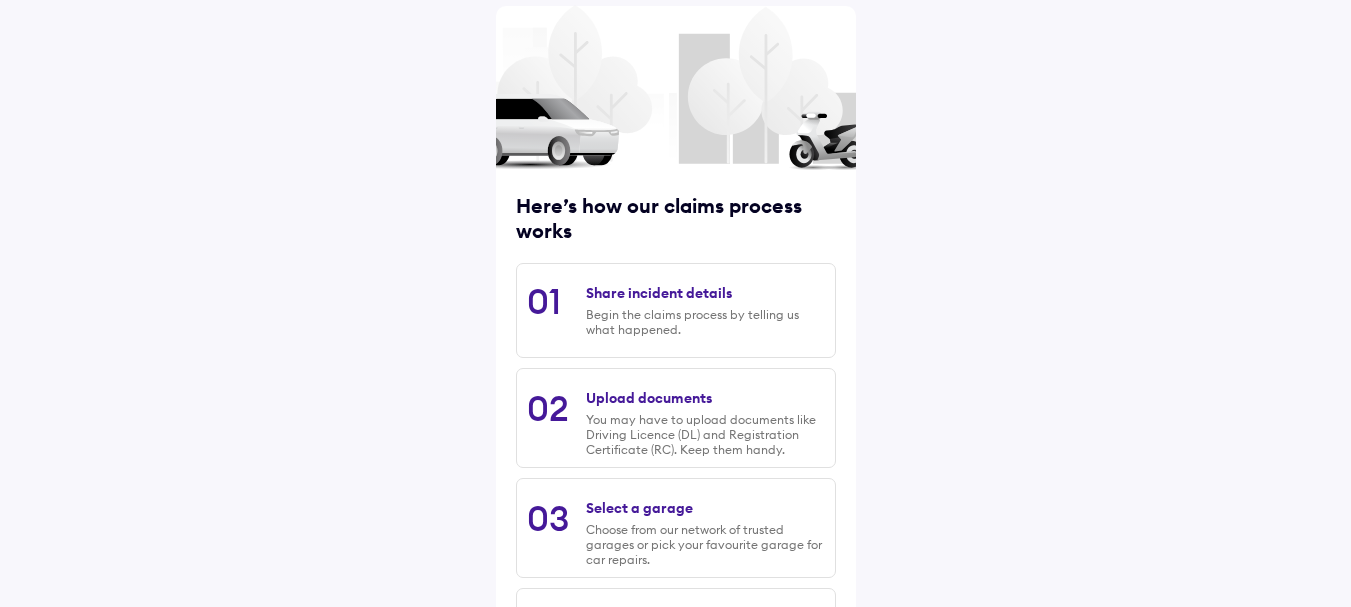 scroll, scrollTop: 289, scrollLeft: 0, axis: vertical 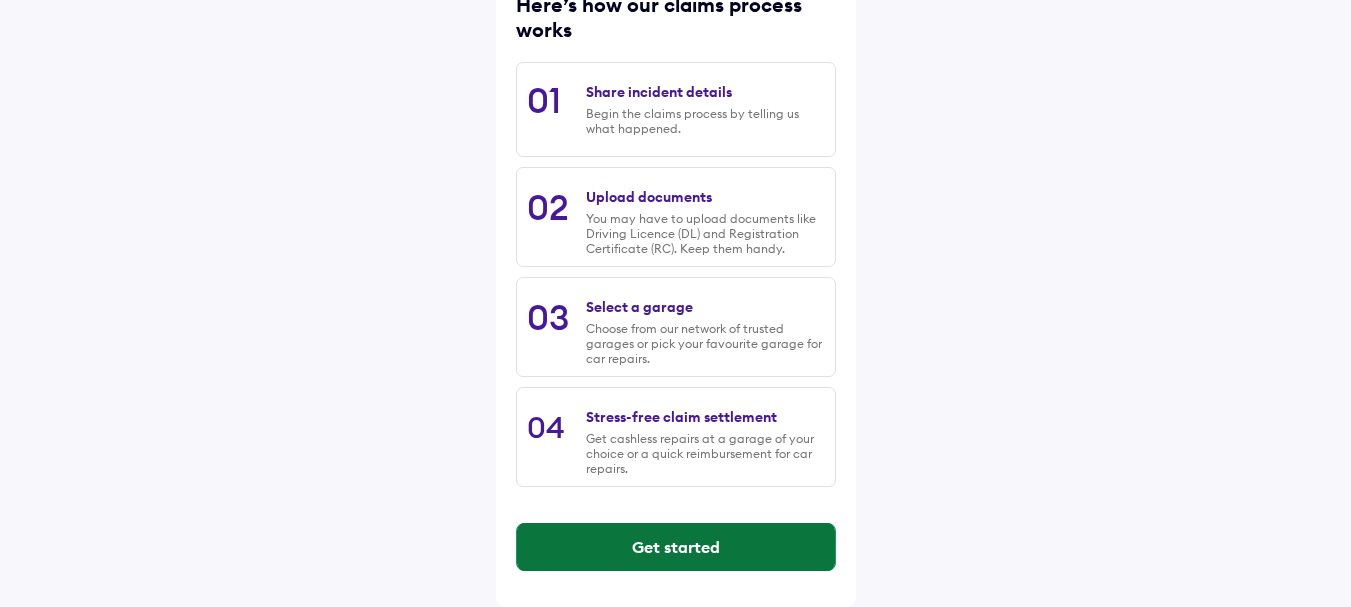 click on "Get started" at bounding box center (676, 547) 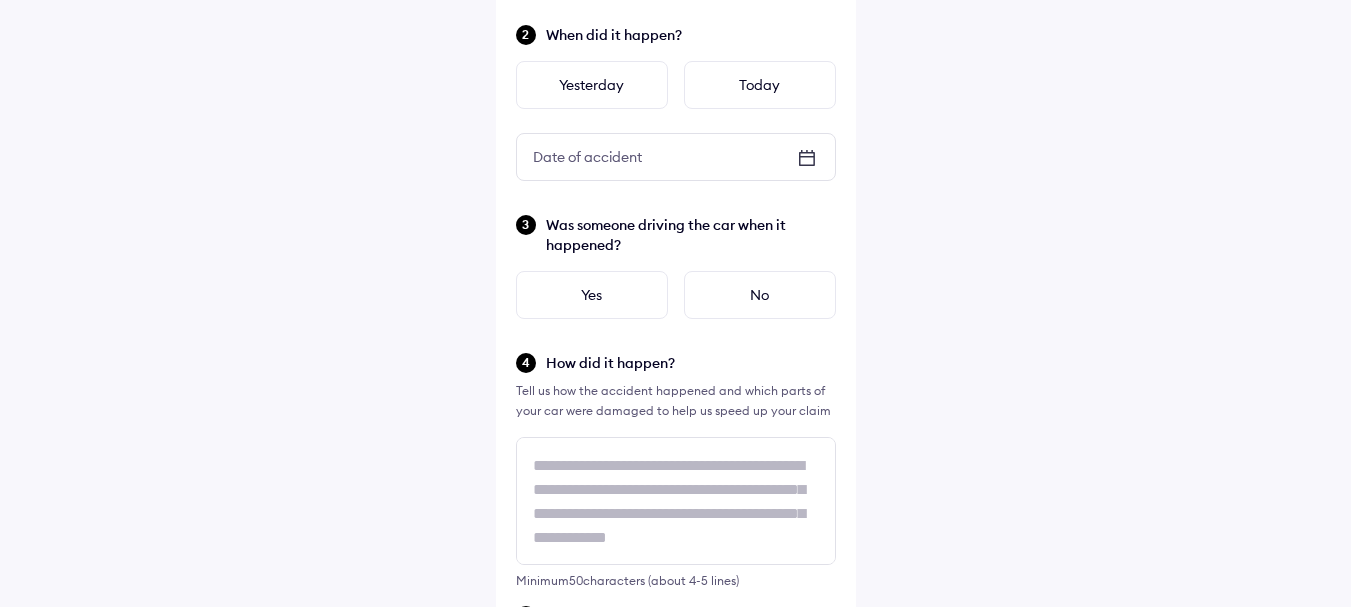 scroll, scrollTop: 0, scrollLeft: 0, axis: both 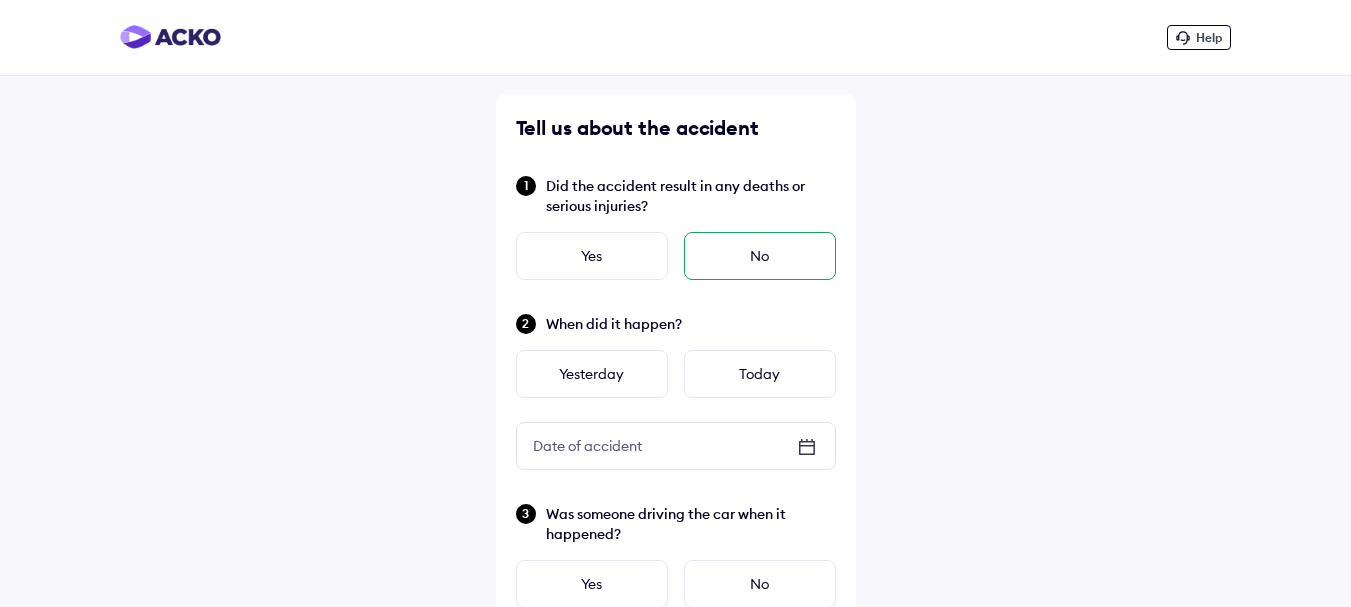 click on "No" at bounding box center (760, 256) 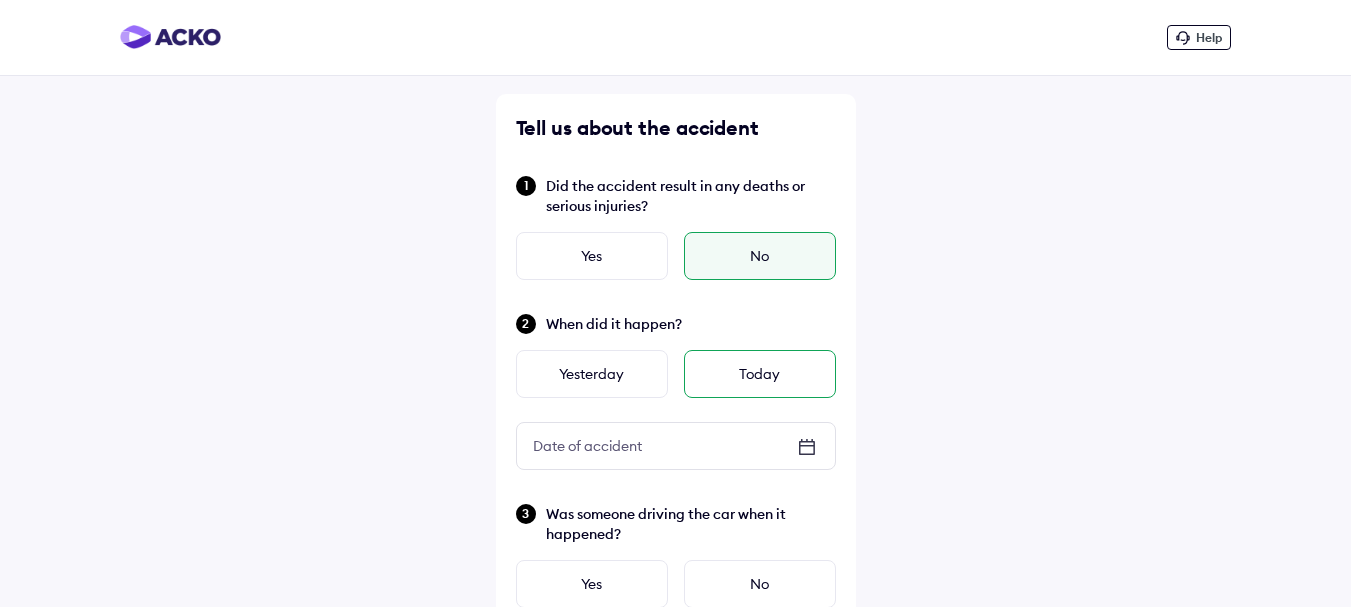 click on "Today" at bounding box center (760, 374) 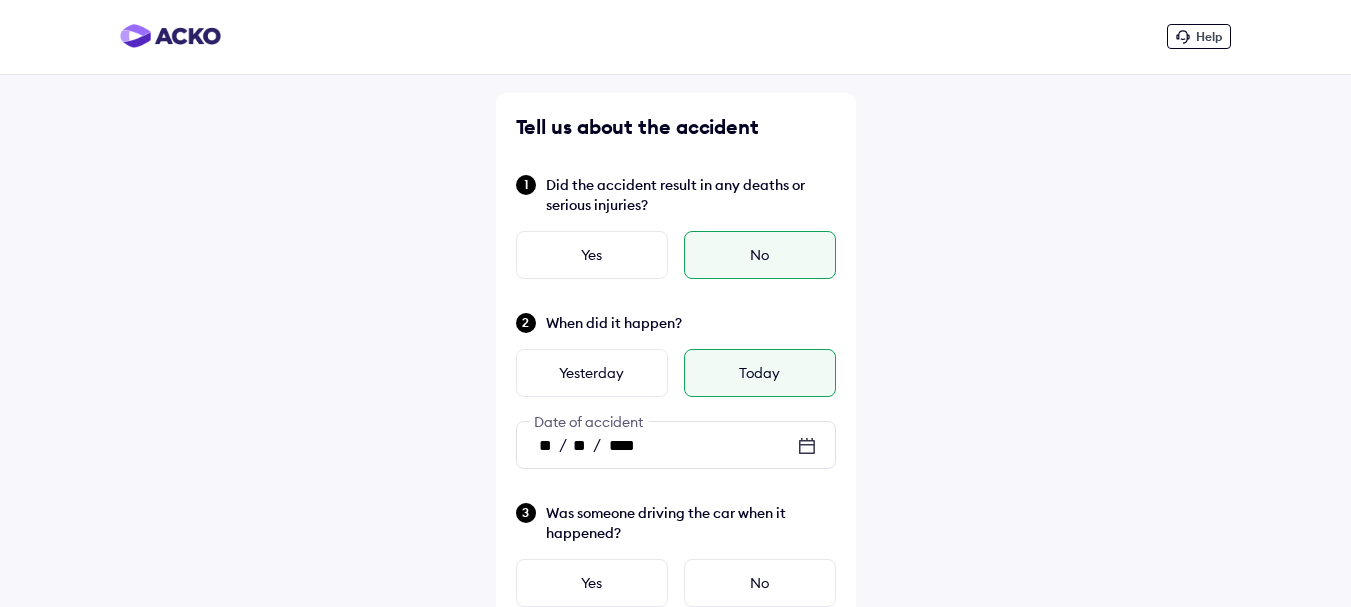 scroll, scrollTop: 200, scrollLeft: 0, axis: vertical 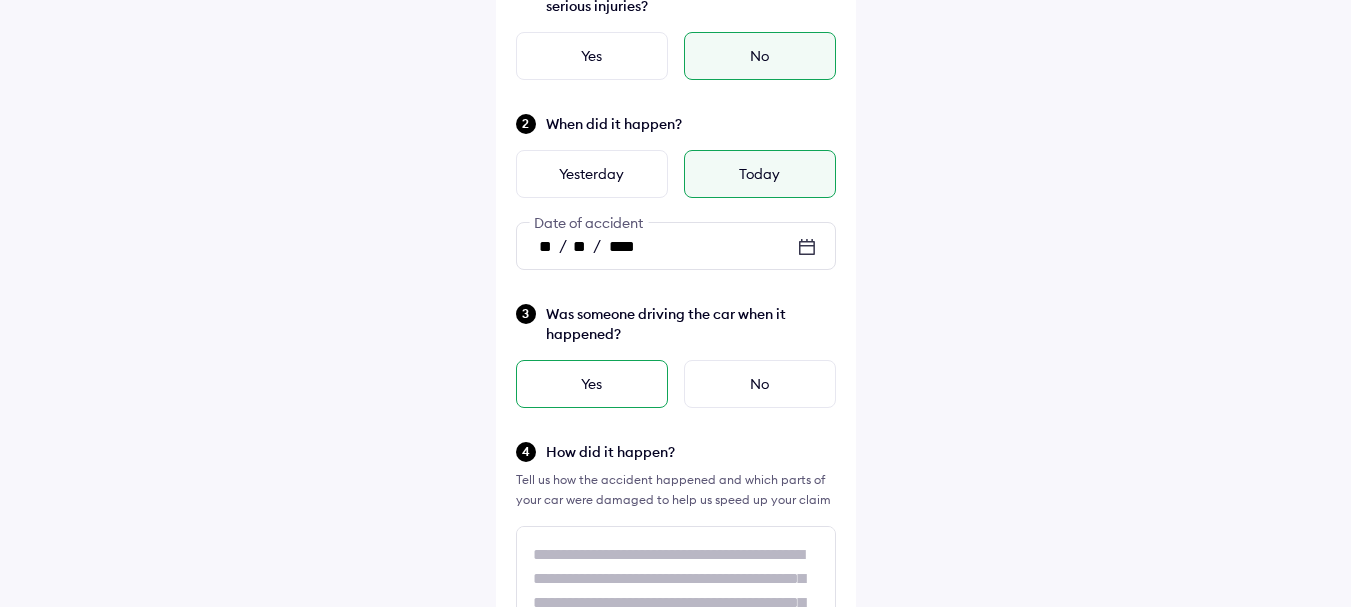 click on "Yes" at bounding box center (592, 384) 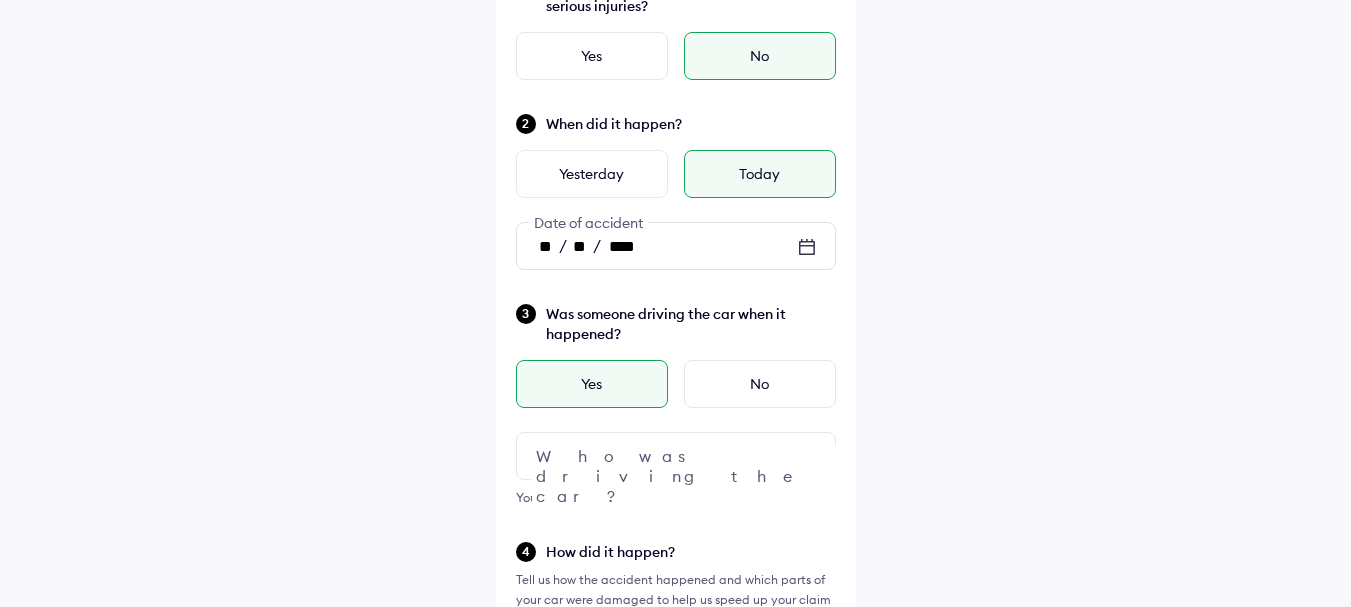 click at bounding box center (676, 456) 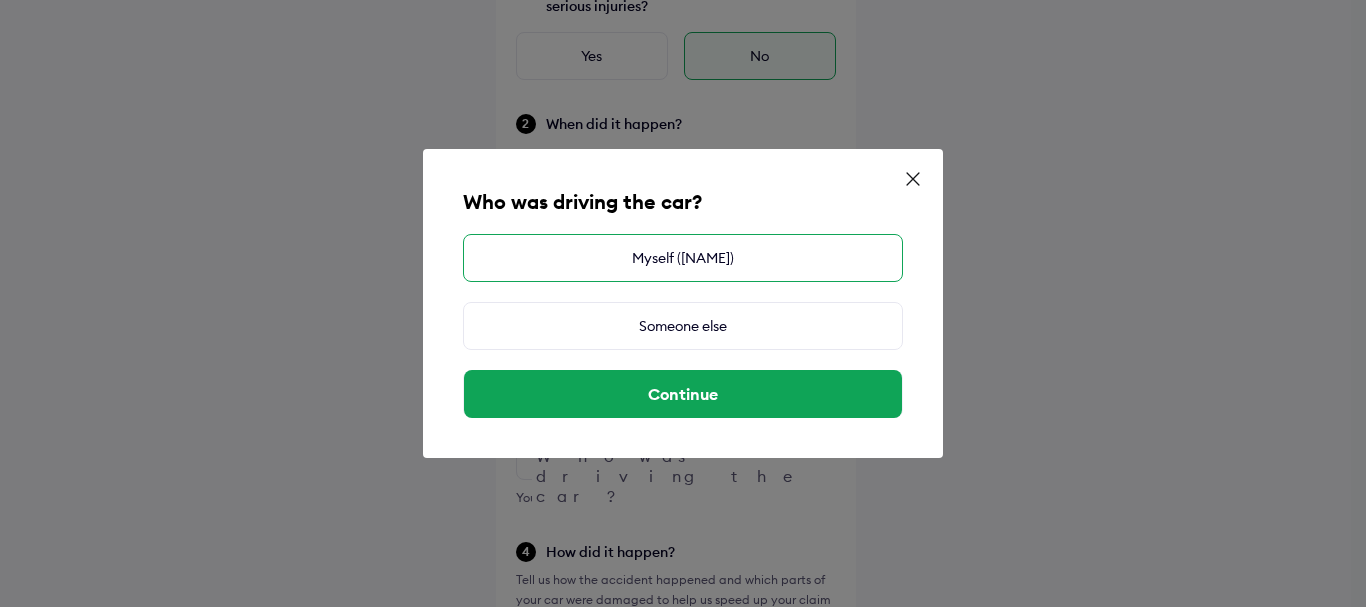 click on "Myself ([NAME])" at bounding box center (683, 258) 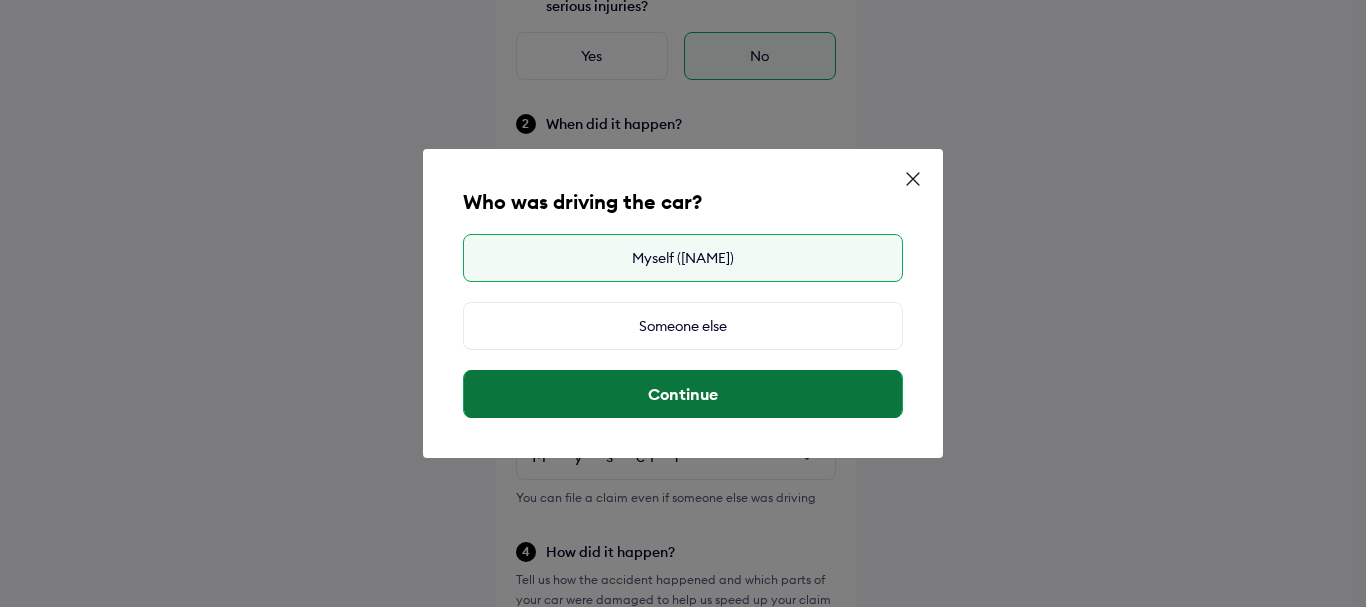 click on "Continue" at bounding box center [683, 394] 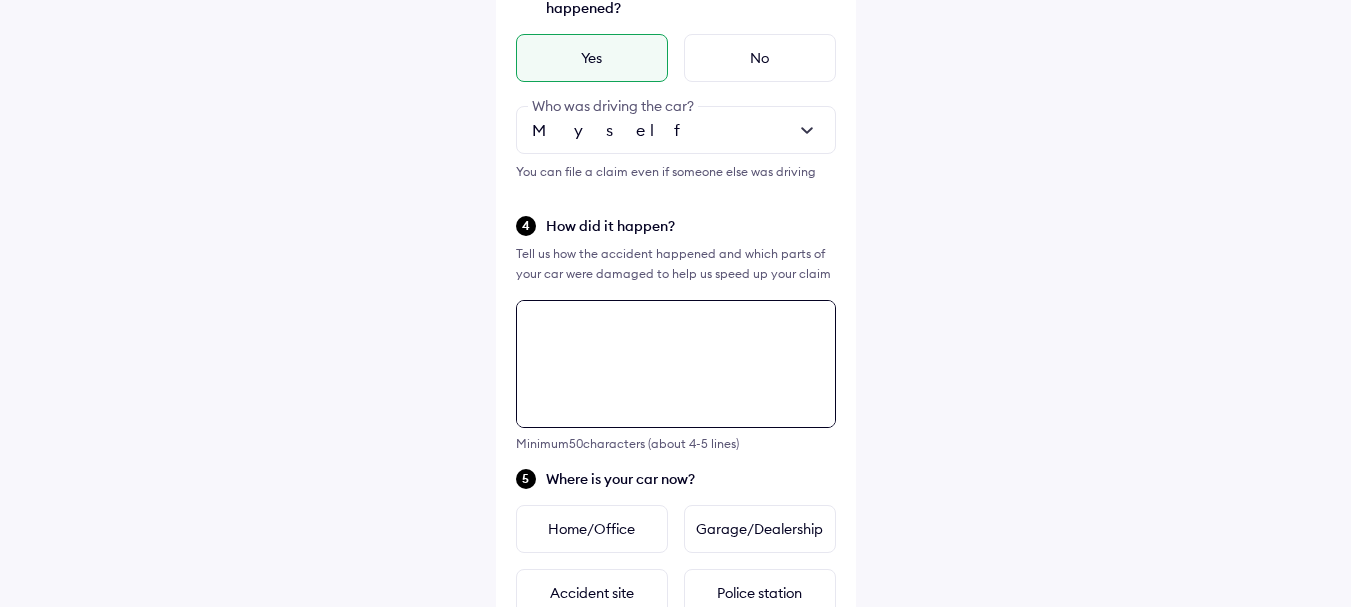 click at bounding box center [676, 364] 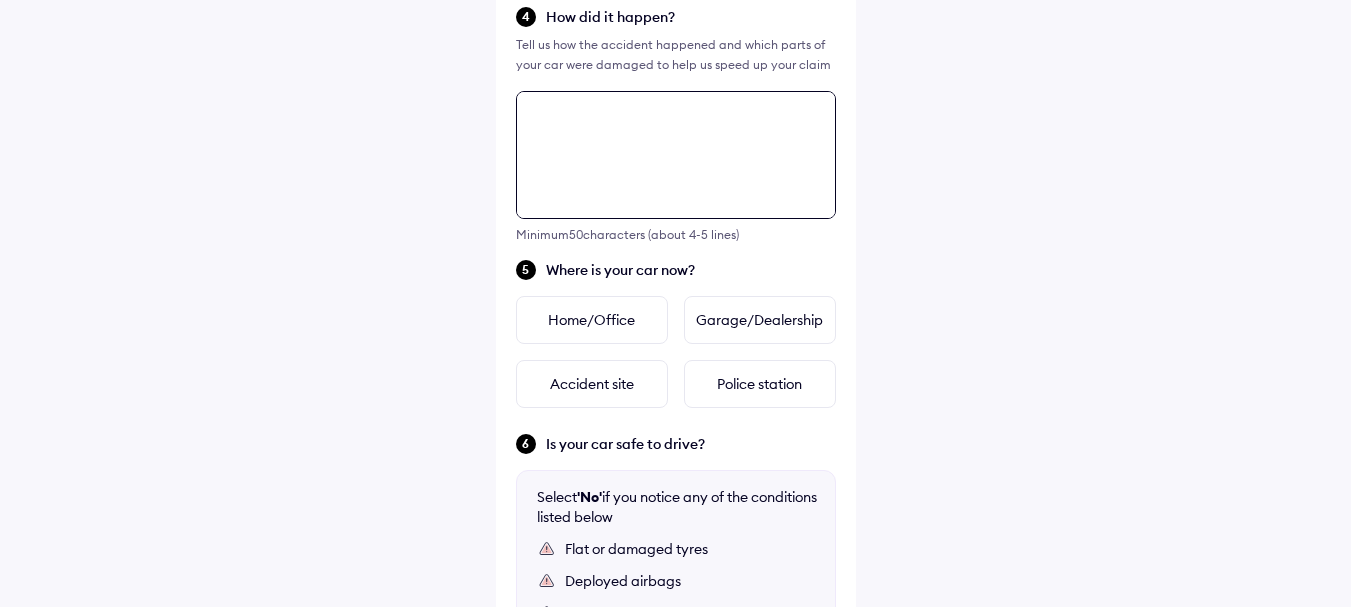 scroll, scrollTop: 826, scrollLeft: 0, axis: vertical 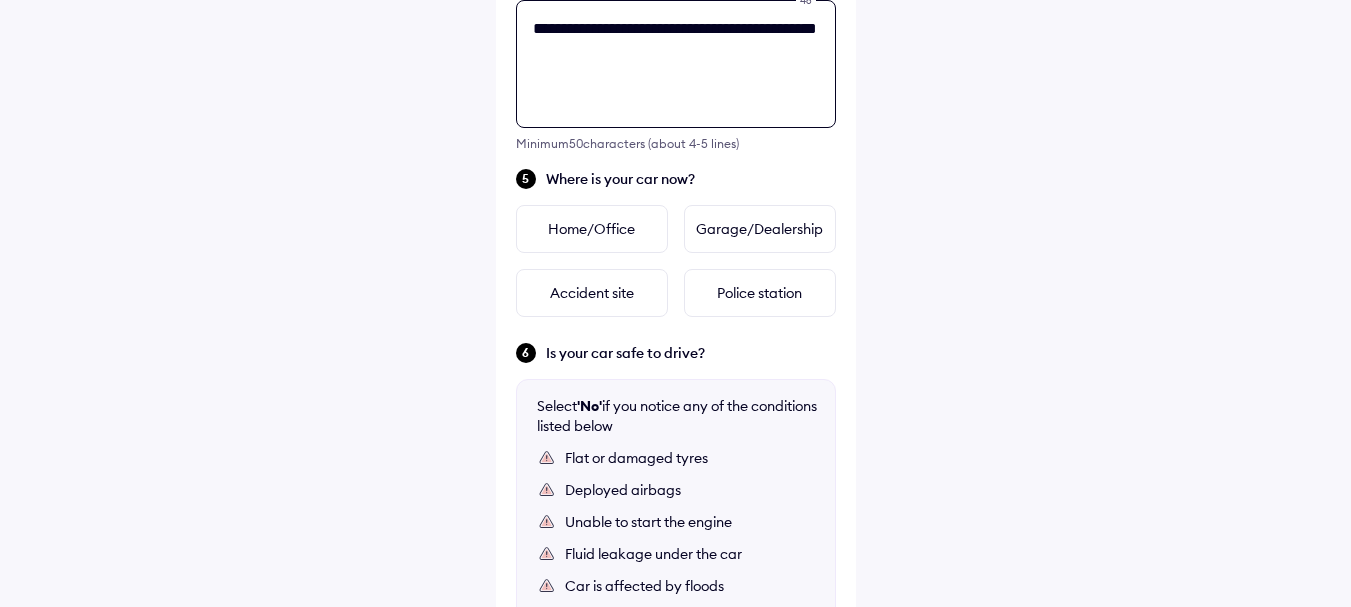 type on "**********" 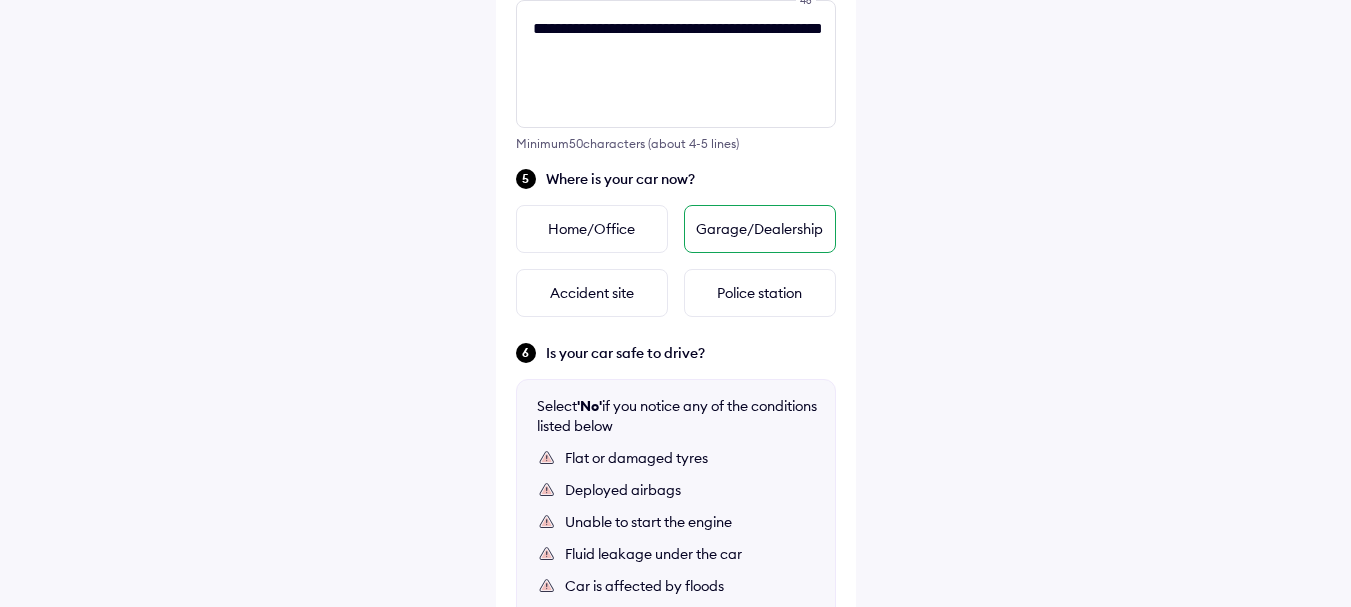 click on "Garage/Dealership" at bounding box center [760, 229] 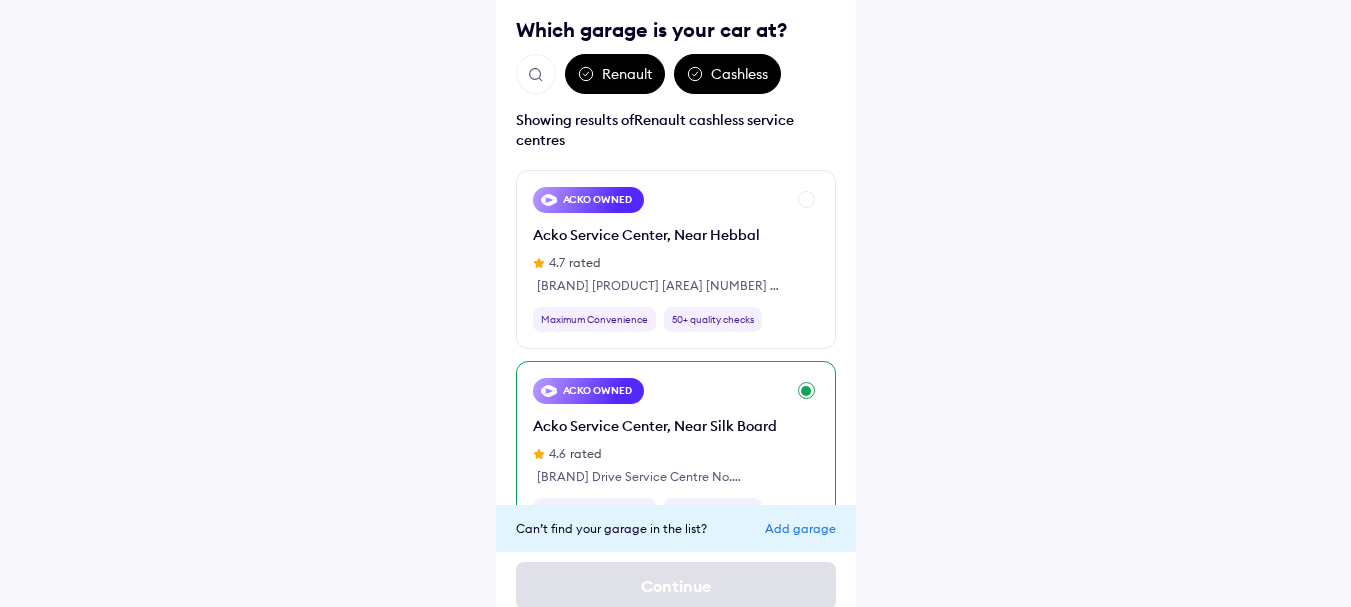 scroll, scrollTop: 165, scrollLeft: 0, axis: vertical 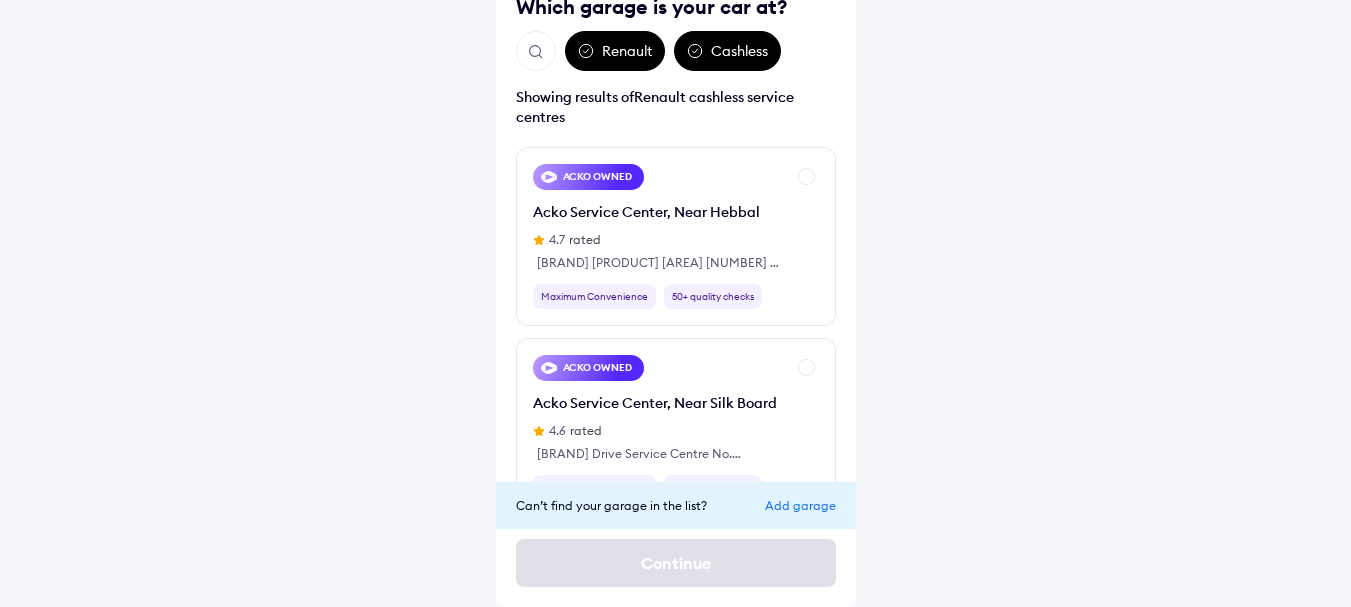 click on "Add garage" at bounding box center (800, 505) 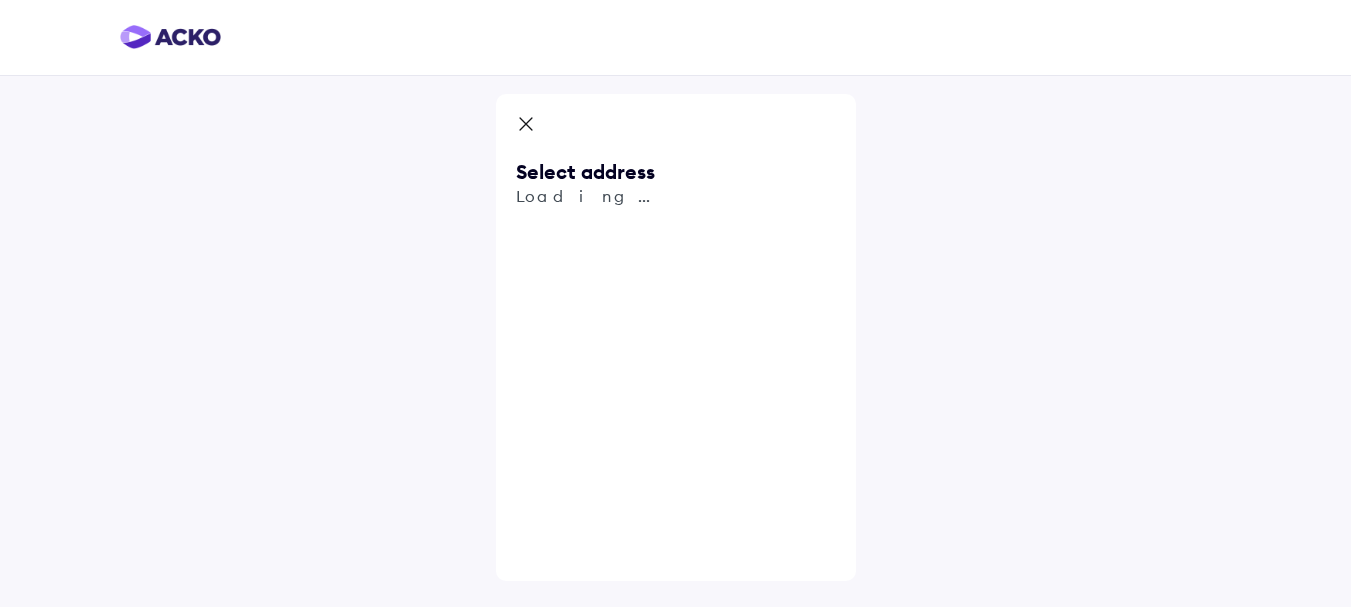 scroll, scrollTop: 0, scrollLeft: 0, axis: both 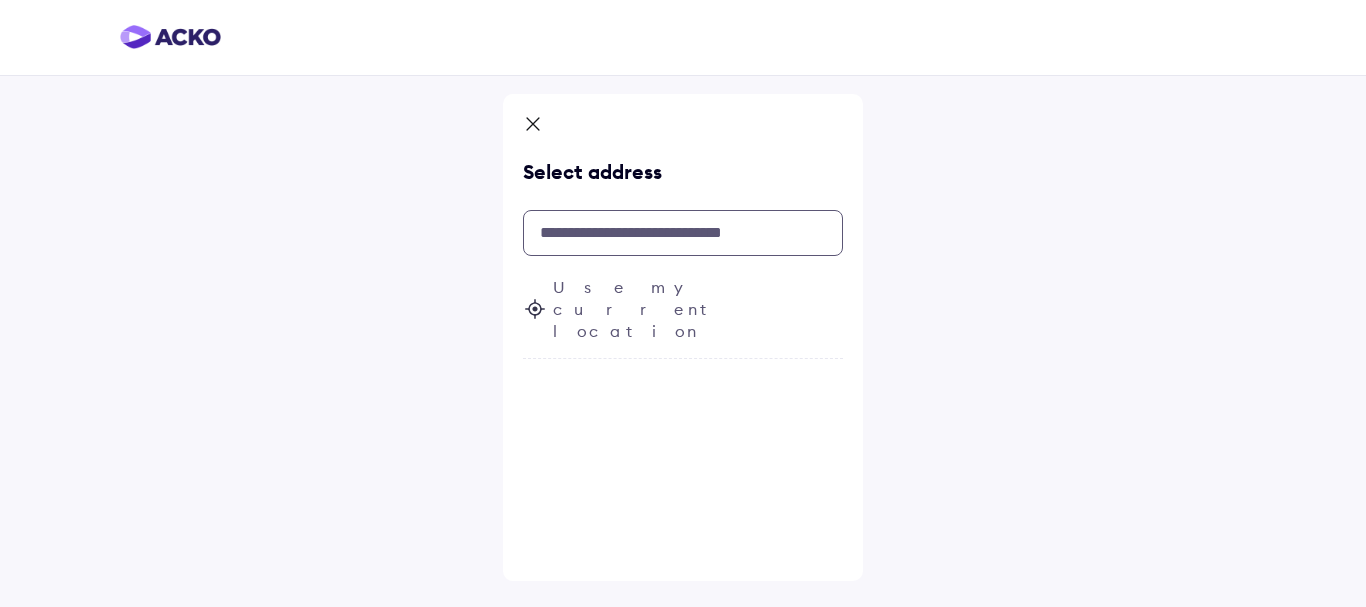 click at bounding box center [683, 233] 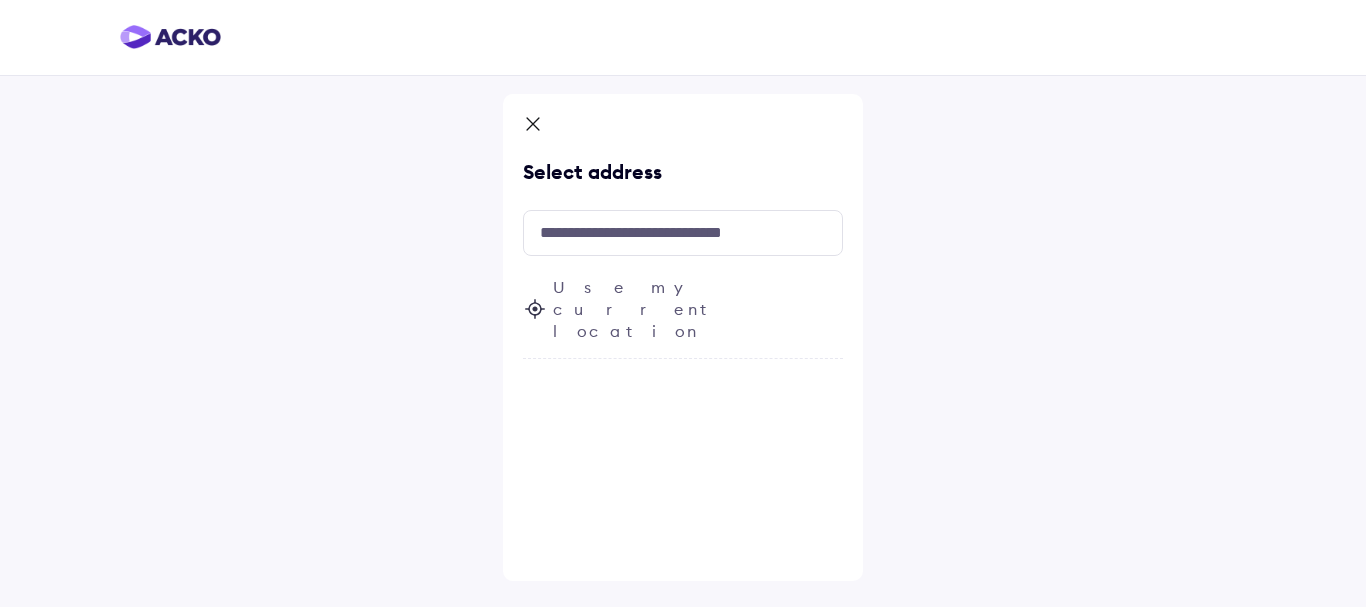 click on "Select address Use my current location" at bounding box center [683, 303] 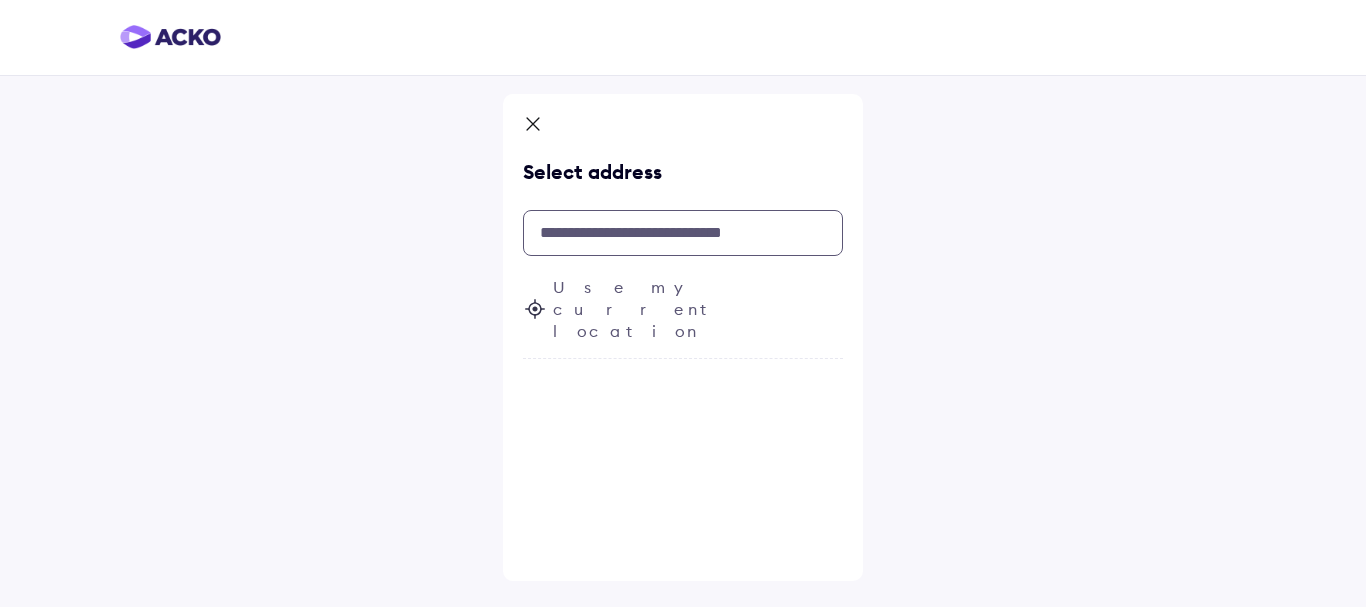 paste on "**********" 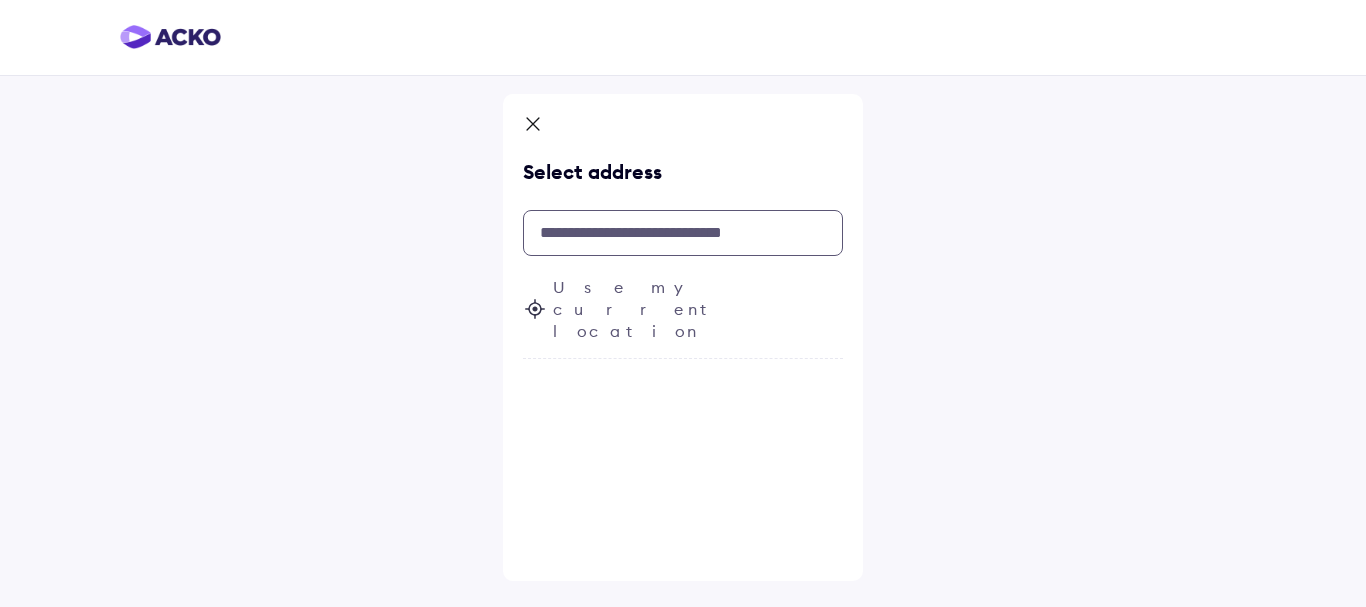 click at bounding box center (683, 233) 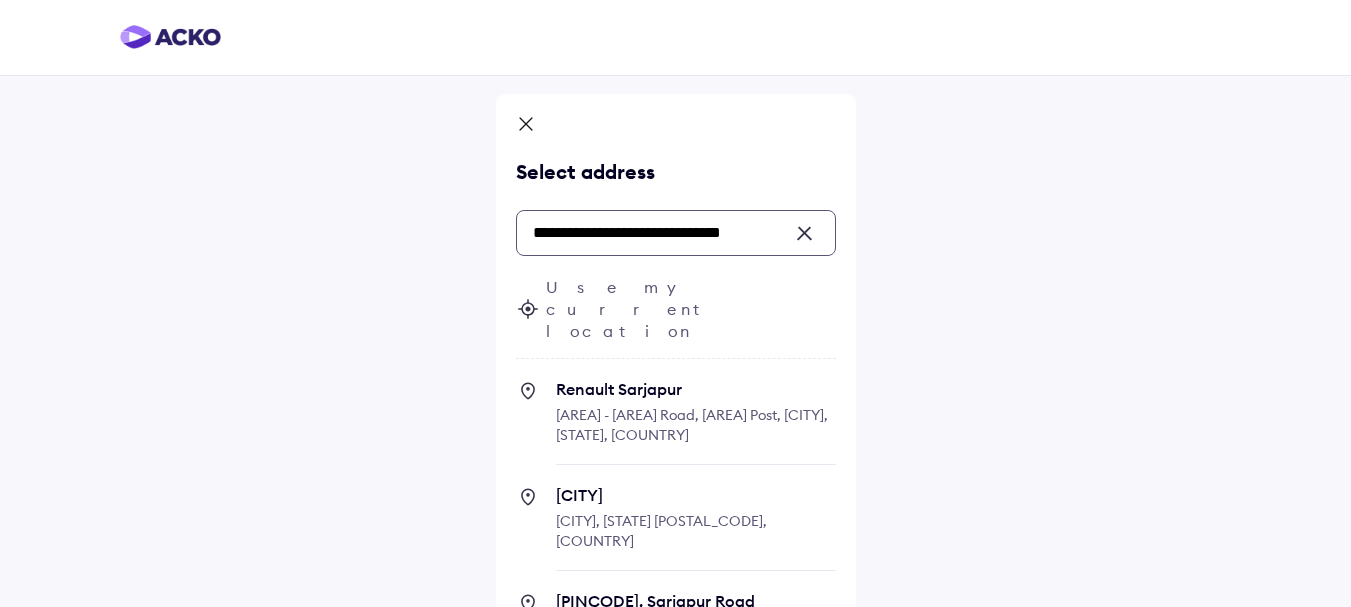 click on "[AREA] - [AREA] Road, [AREA] Post, [CITY], [STATE], [COUNTRY]" at bounding box center [692, 425] 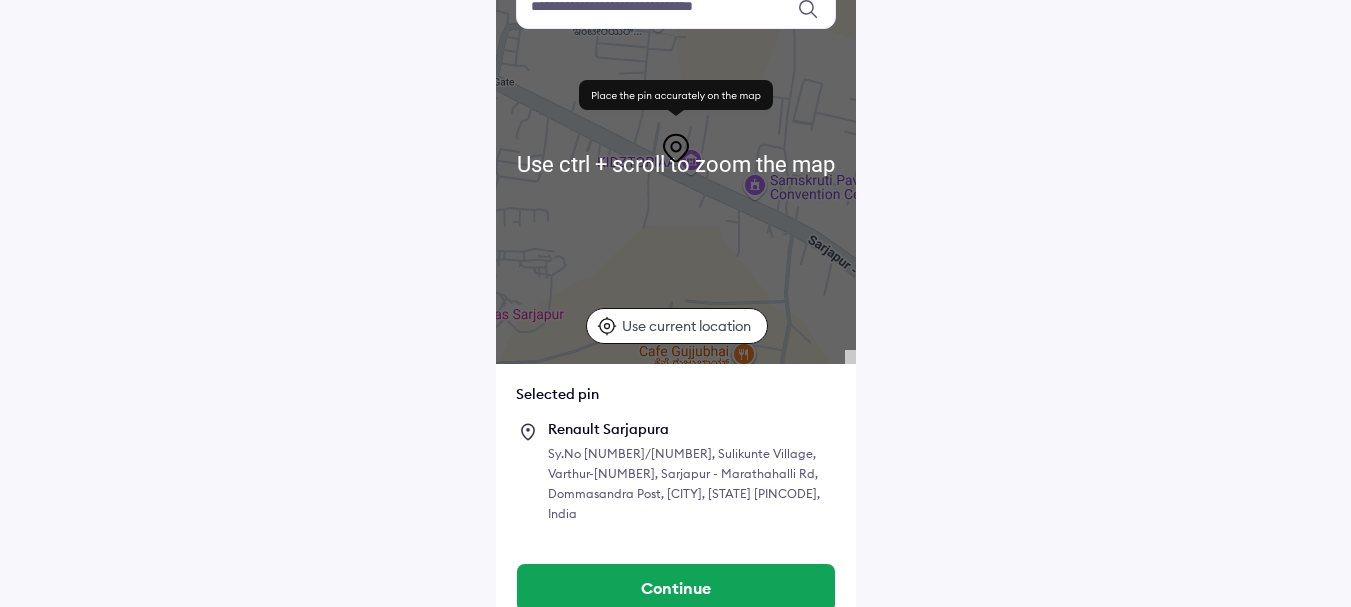 scroll, scrollTop: 191, scrollLeft: 0, axis: vertical 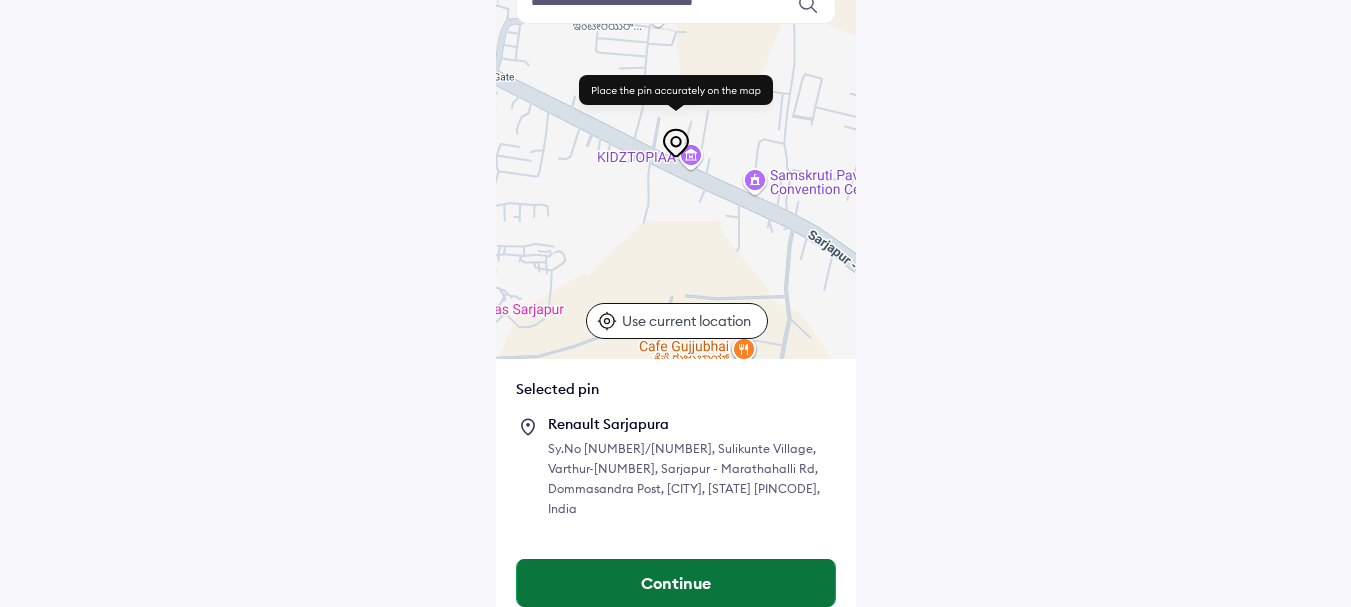 click on "Continue" at bounding box center (676, 583) 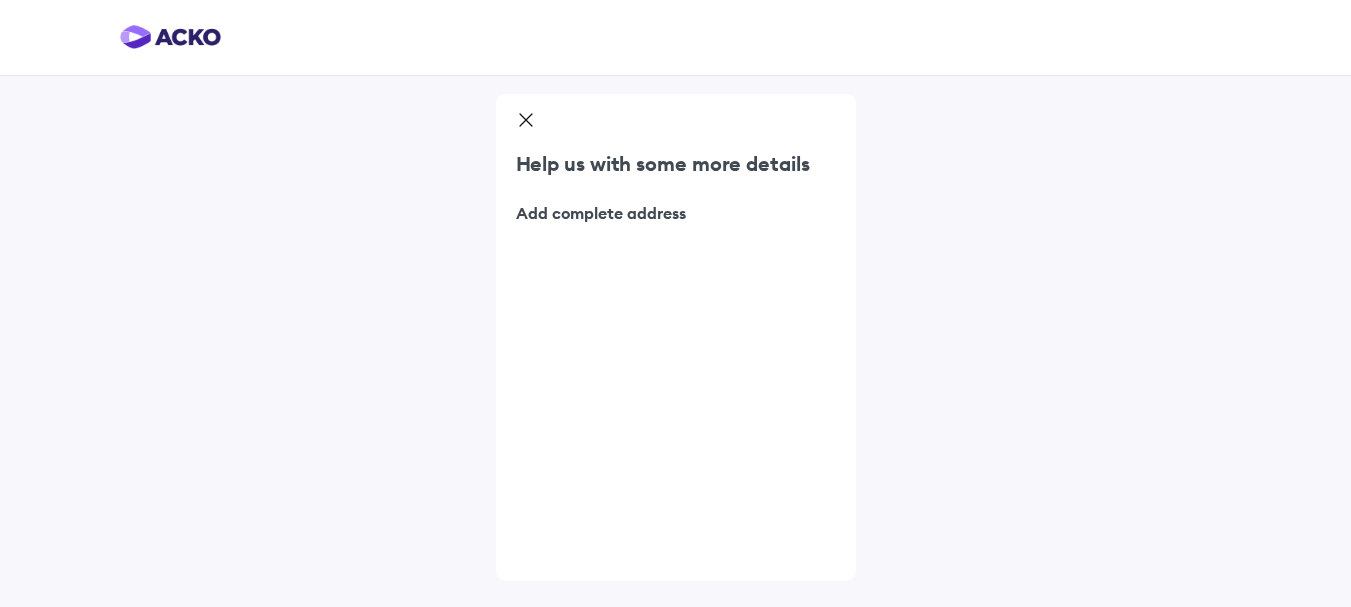 scroll, scrollTop: 0, scrollLeft: 0, axis: both 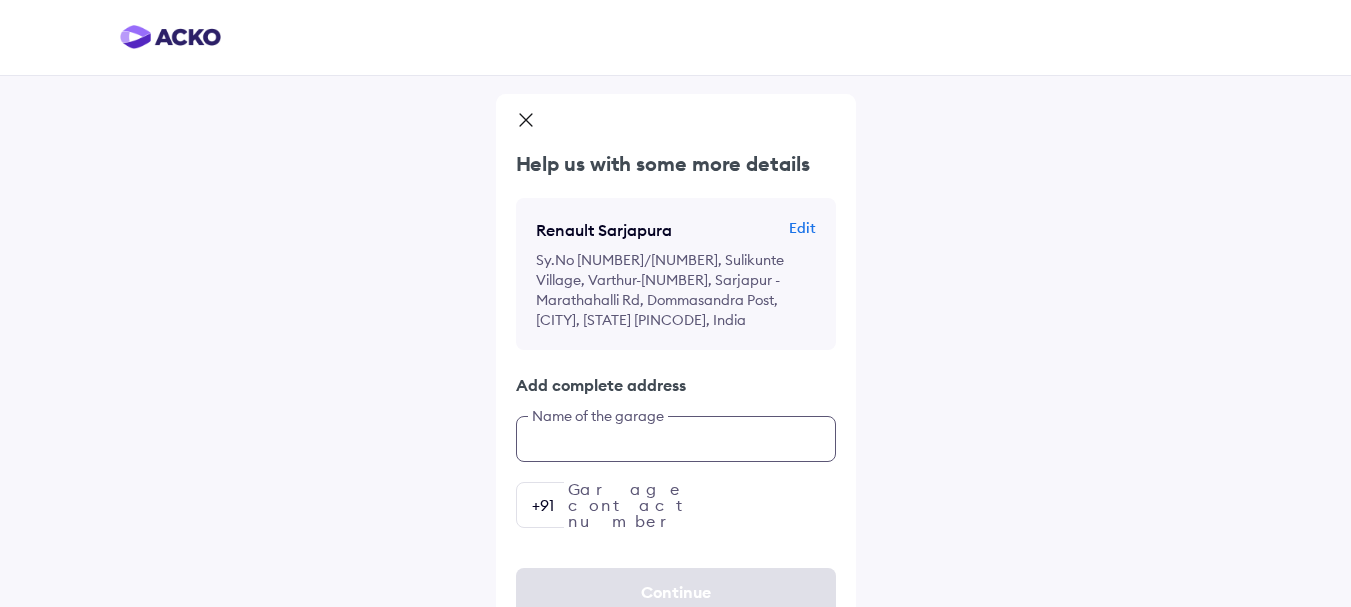 click on "Help us with some more details [BRAND] [CITY] Edit Sy.No [NUMBER]/[NUMBER], [CITY] Village, [STREET] - [STREET] Rd, [CITY] Post, [CITY], [STATE] [POSTAL_CODE], India Add complete address Name of the garage Garage contact number +91" 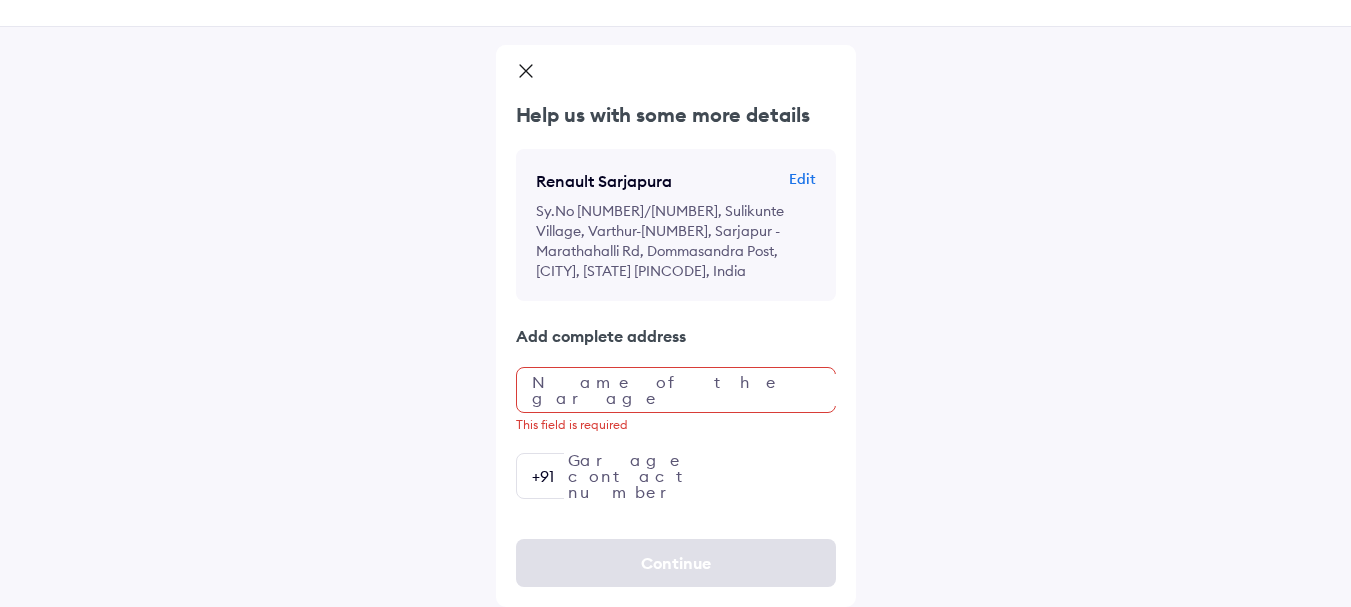drag, startPoint x: 949, startPoint y: 462, endPoint x: 920, endPoint y: 457, distance: 29.427877 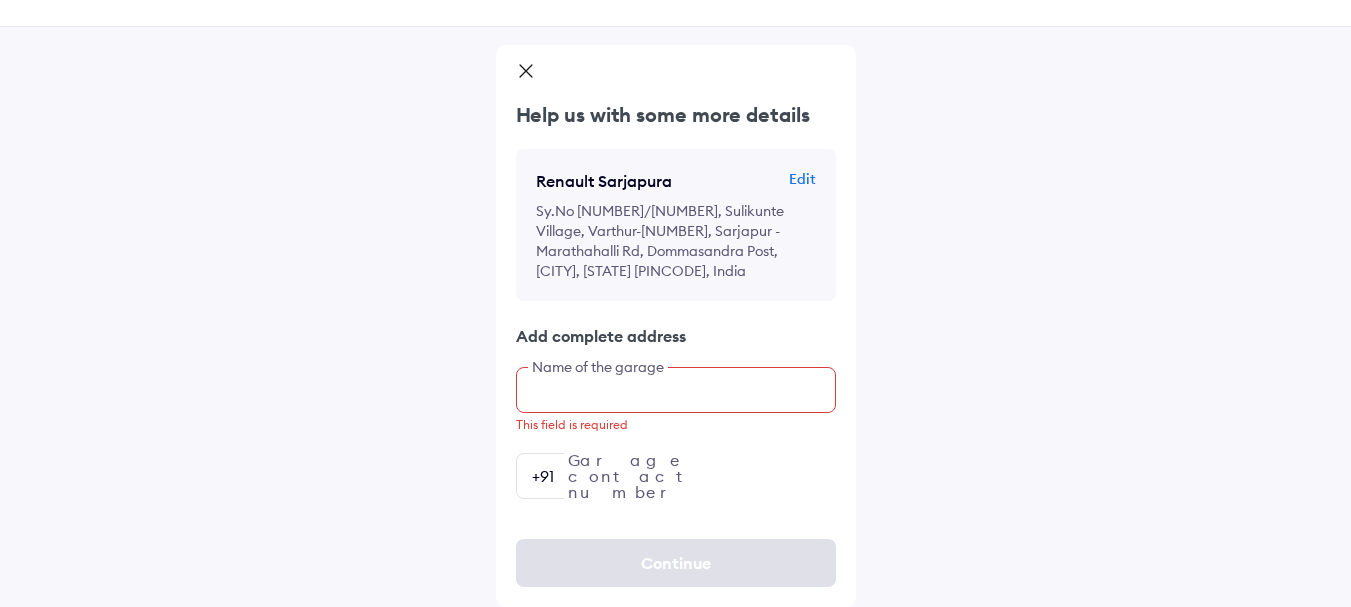 click at bounding box center (676, 390) 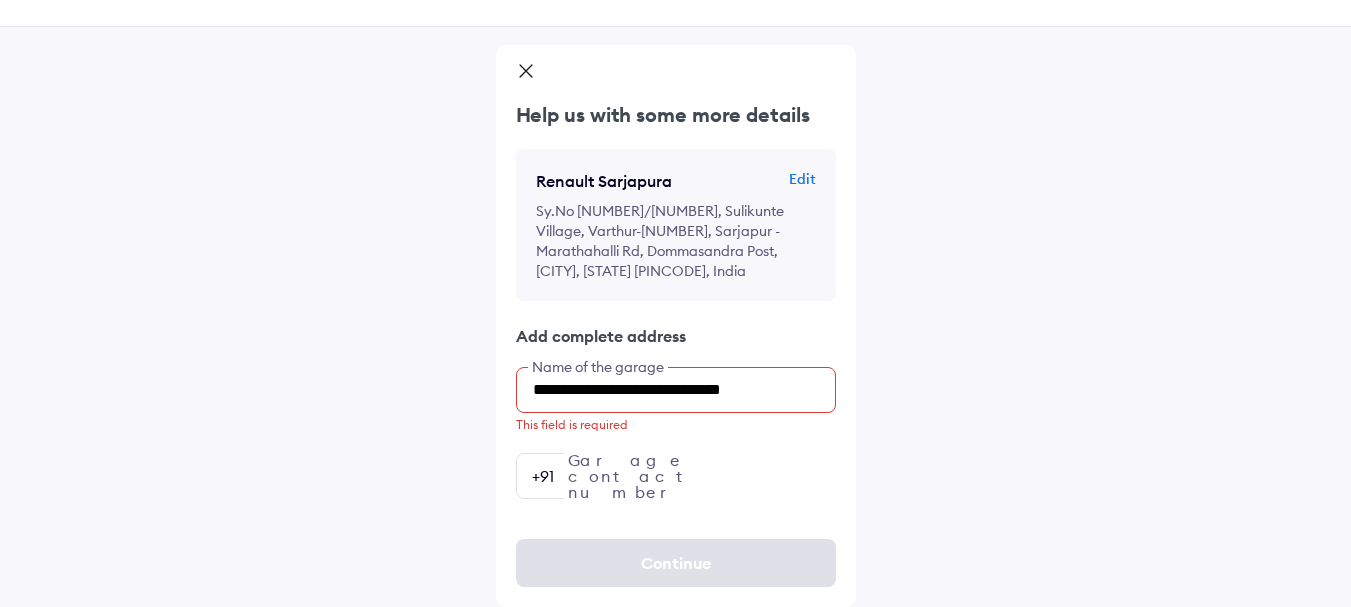 scroll, scrollTop: 29, scrollLeft: 0, axis: vertical 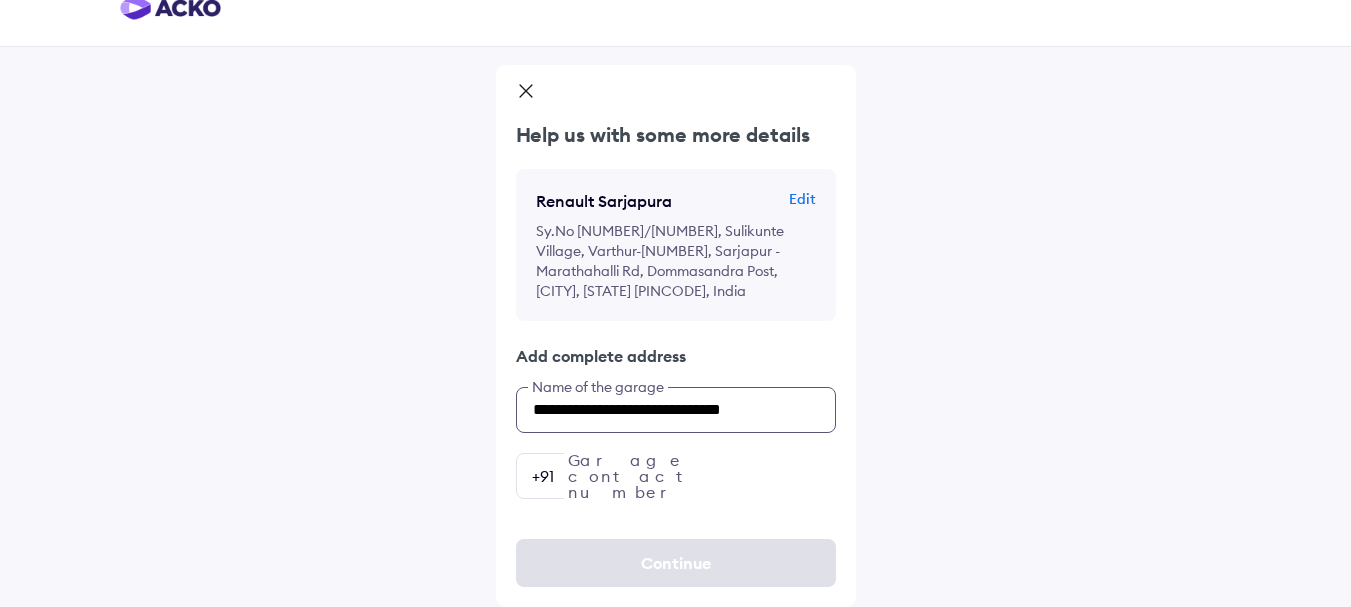 drag, startPoint x: 773, startPoint y: 403, endPoint x: 708, endPoint y: 414, distance: 65.9242 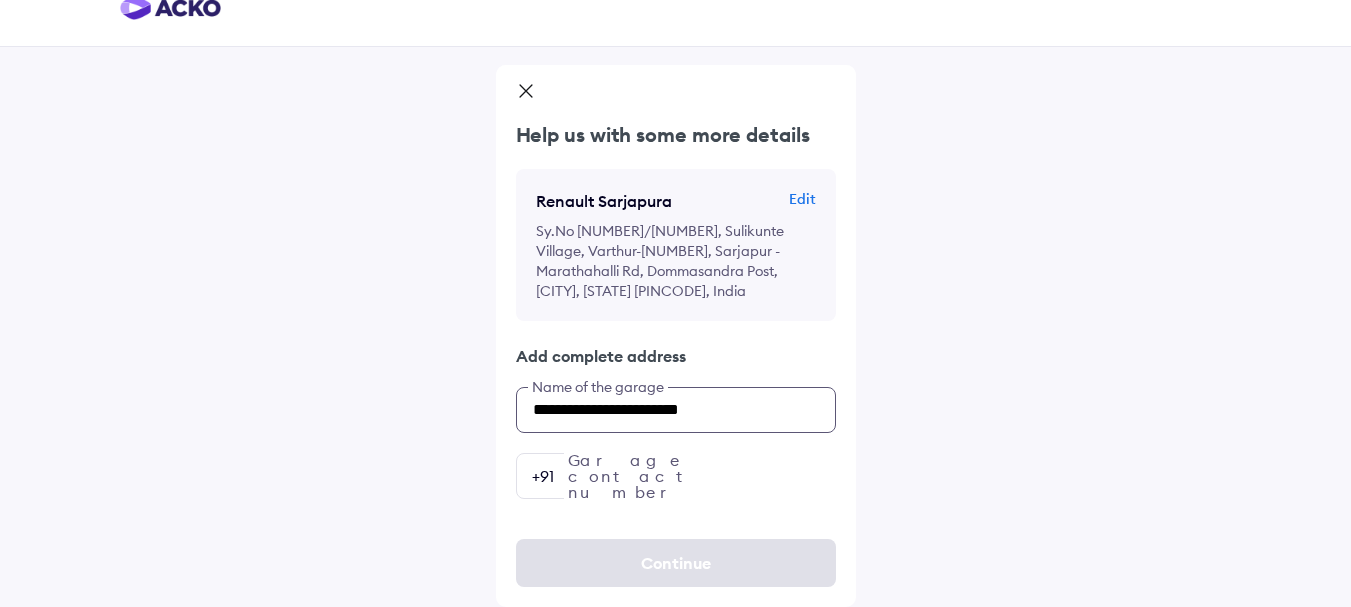type on "**********" 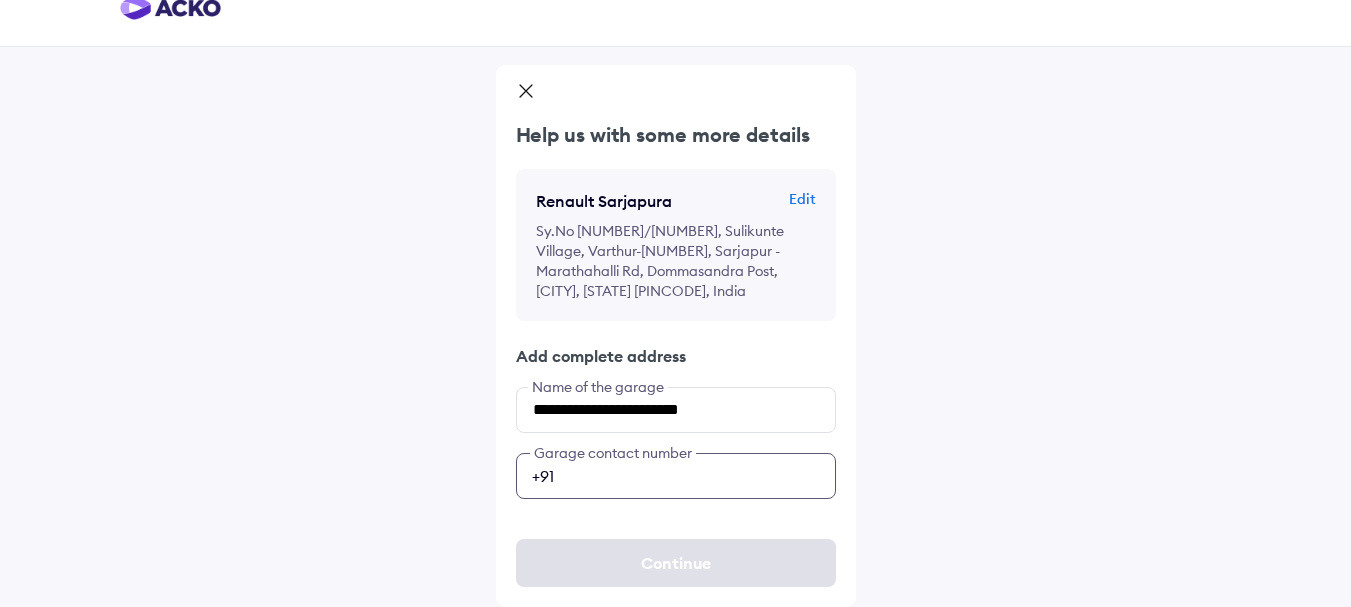 click at bounding box center [676, 476] 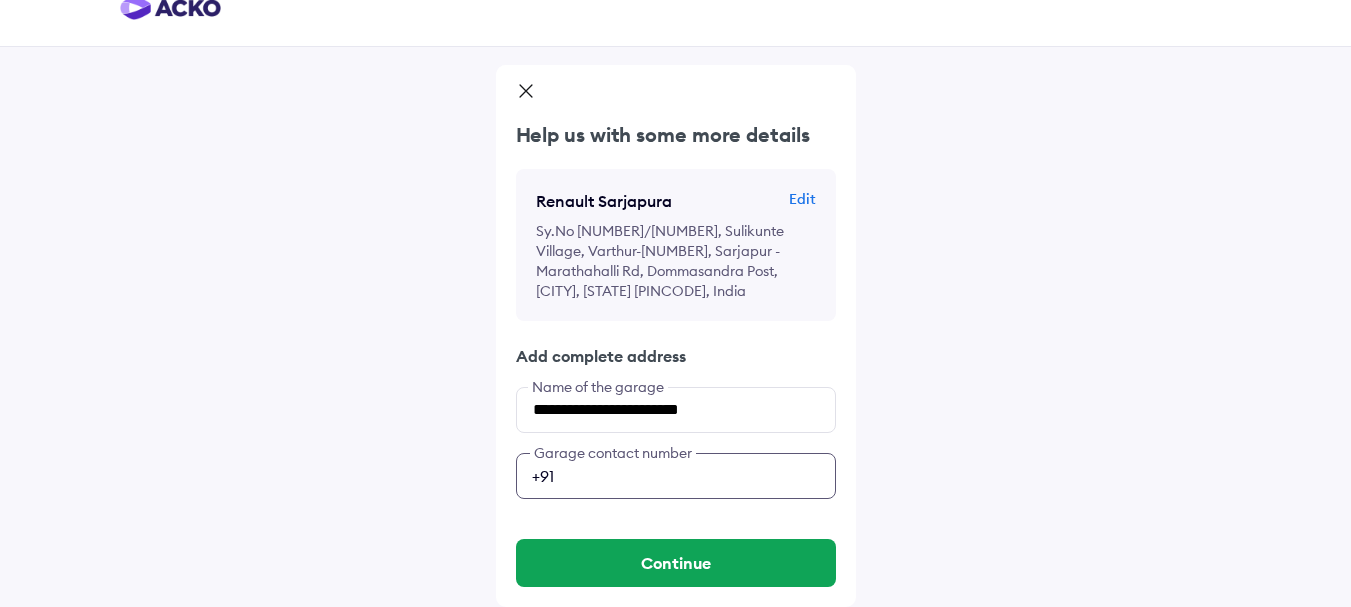 type on "**********" 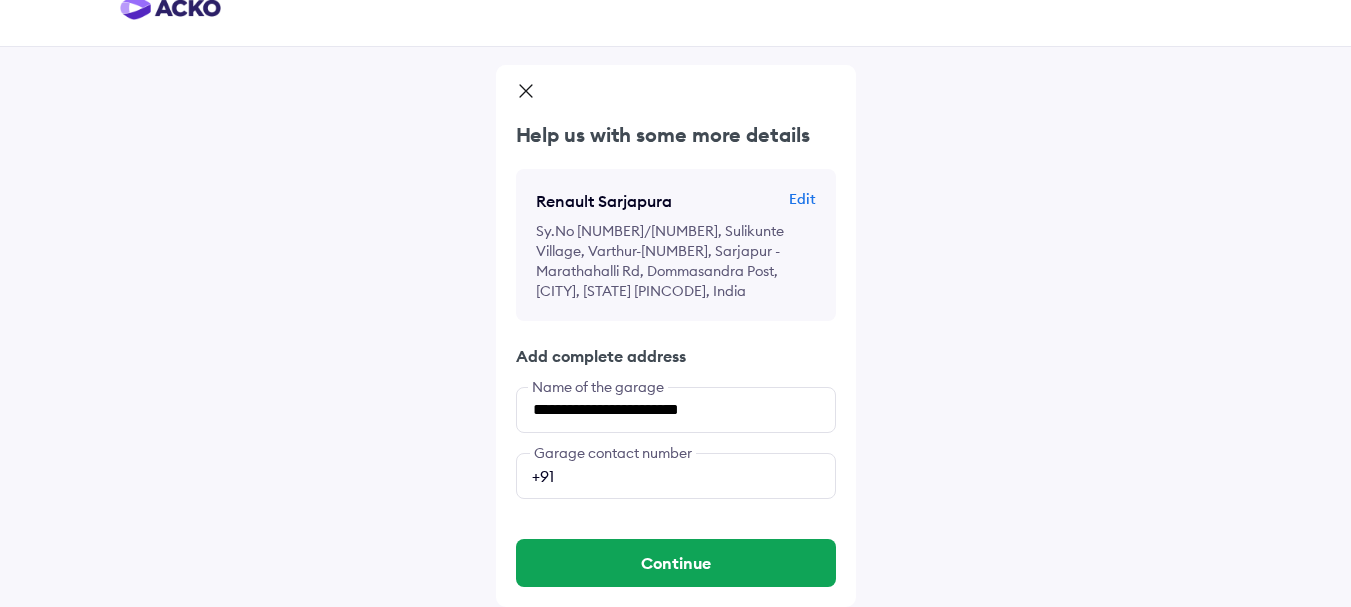 click on "Edit" at bounding box center [802, 199] 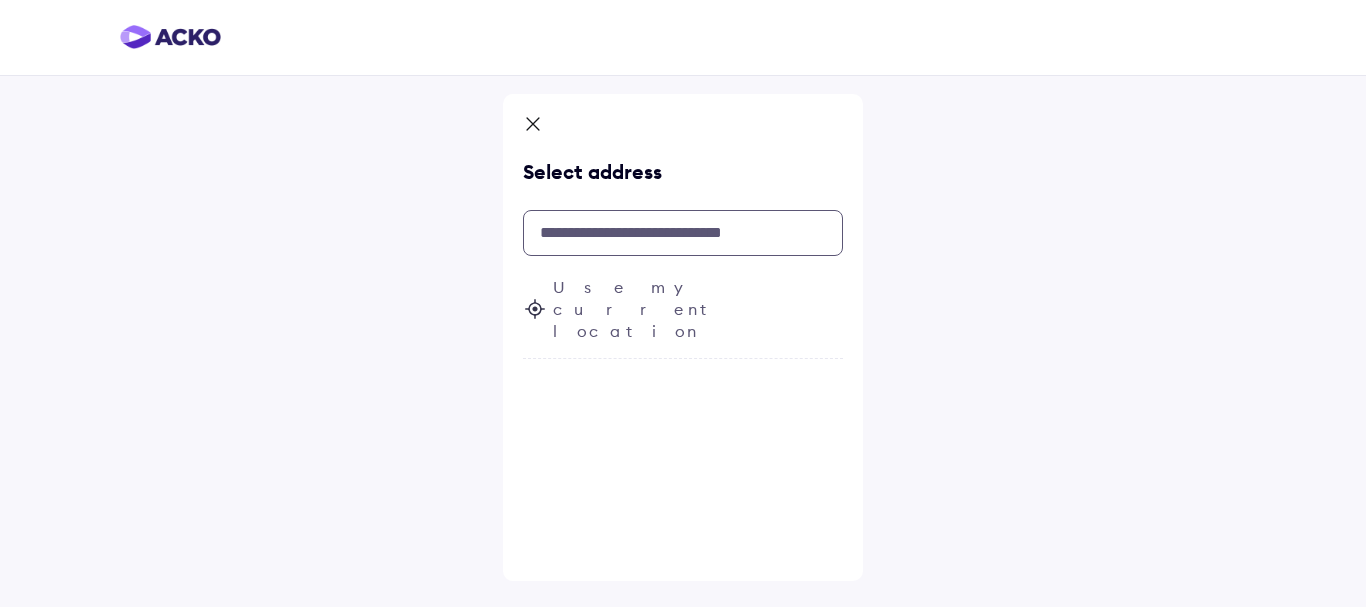 click at bounding box center (683, 233) 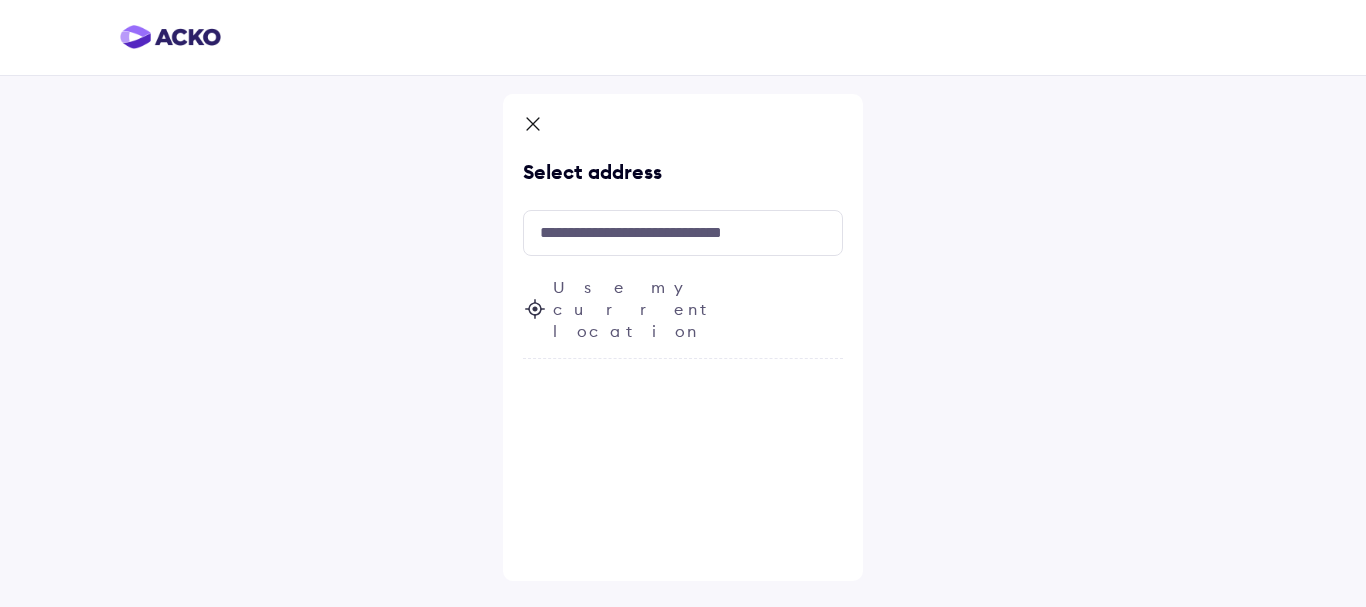 drag, startPoint x: 1163, startPoint y: 373, endPoint x: 911, endPoint y: 334, distance: 255 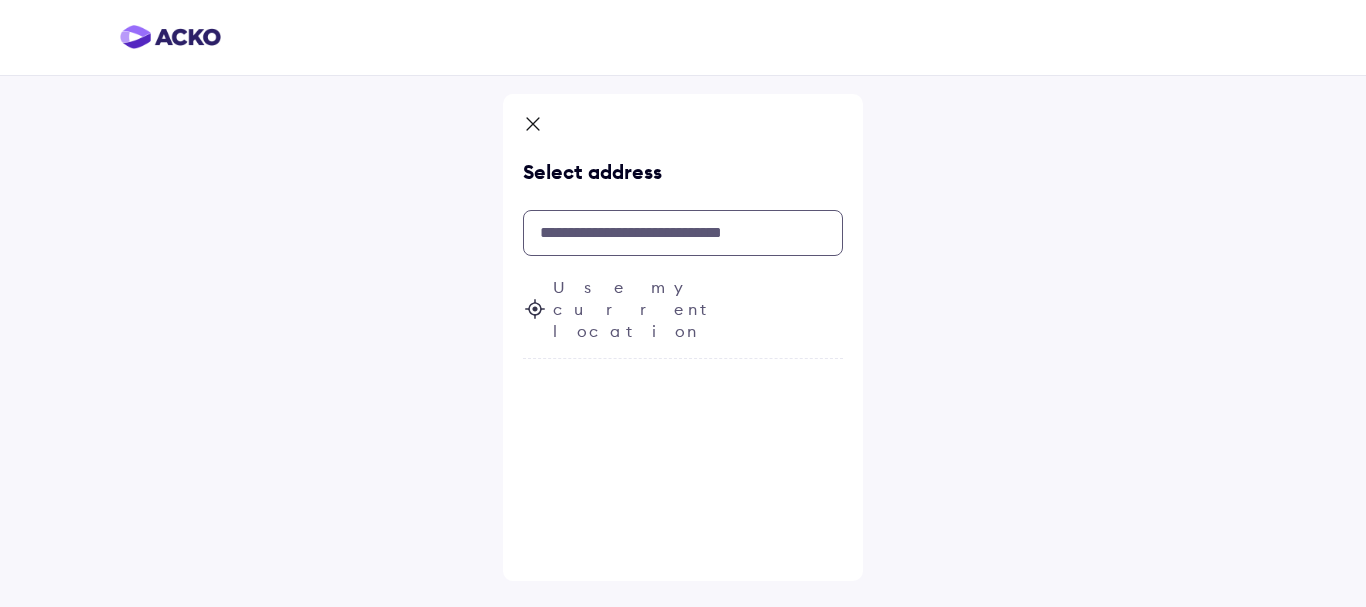 click at bounding box center (683, 233) 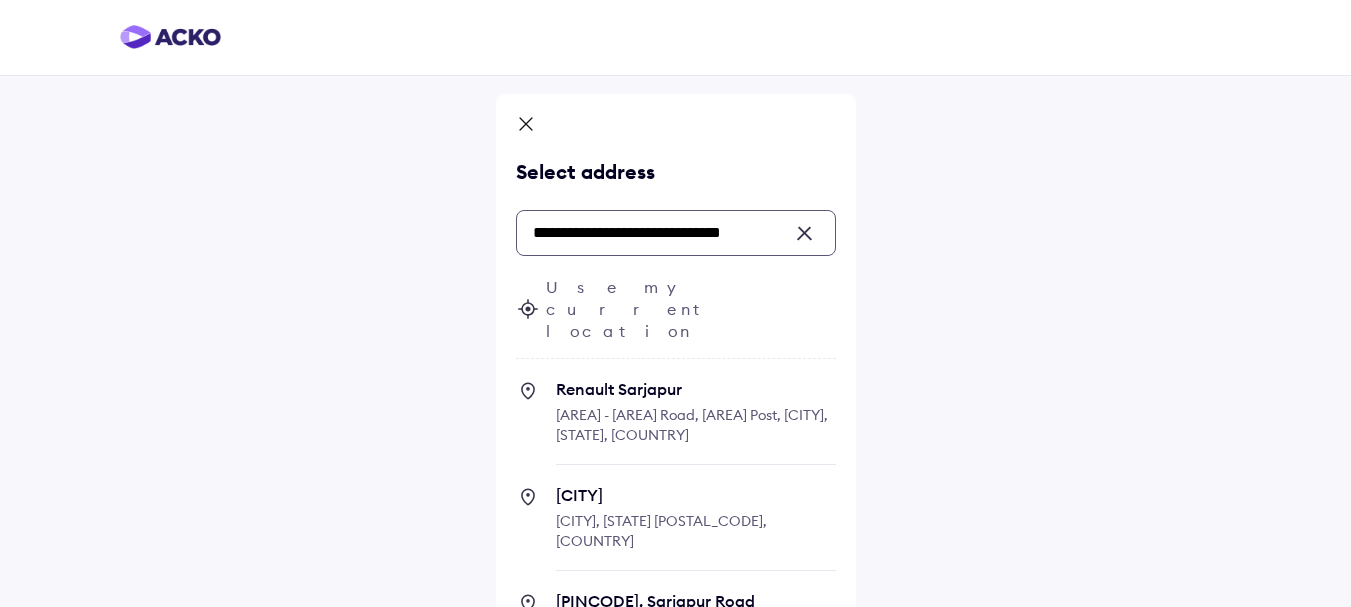 click on "Renault Sarjapur" at bounding box center (696, 389) 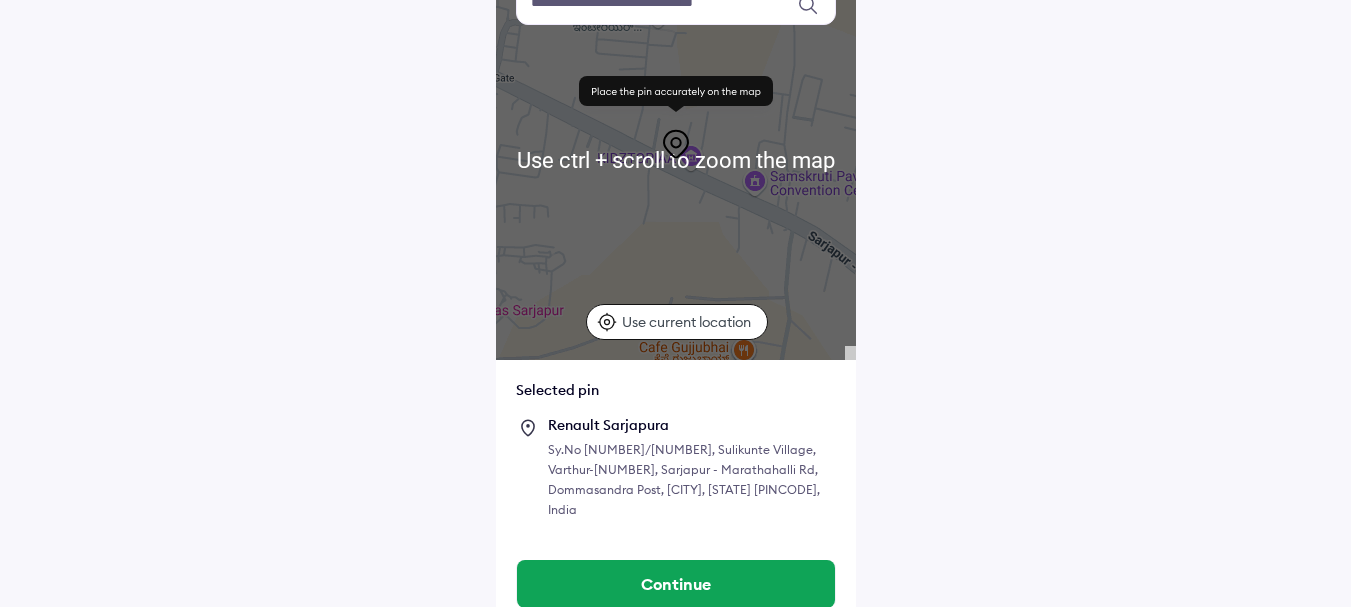 scroll, scrollTop: 191, scrollLeft: 0, axis: vertical 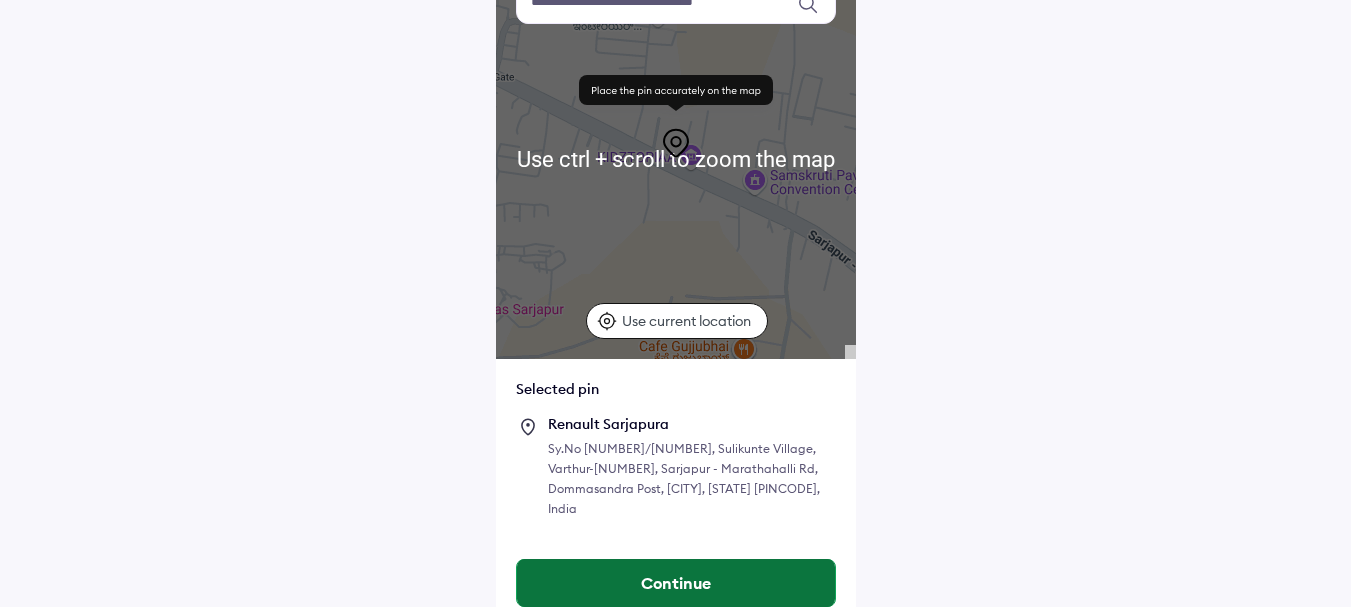 click on "Continue" at bounding box center [676, 583] 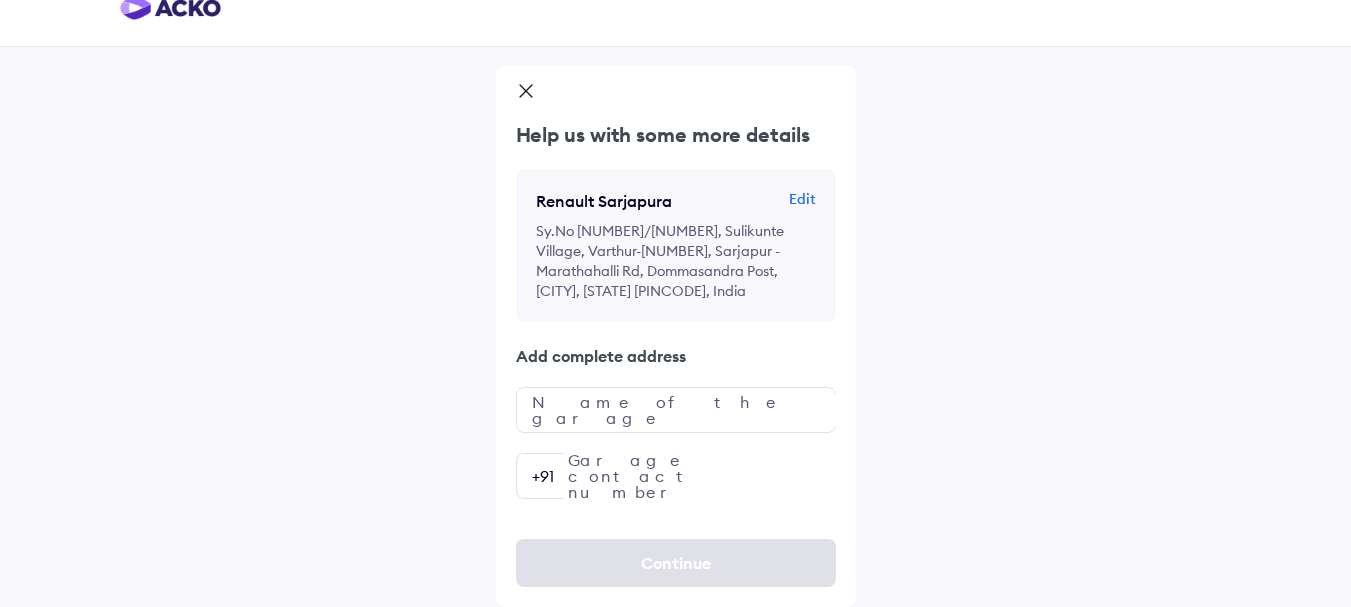 scroll, scrollTop: 0, scrollLeft: 0, axis: both 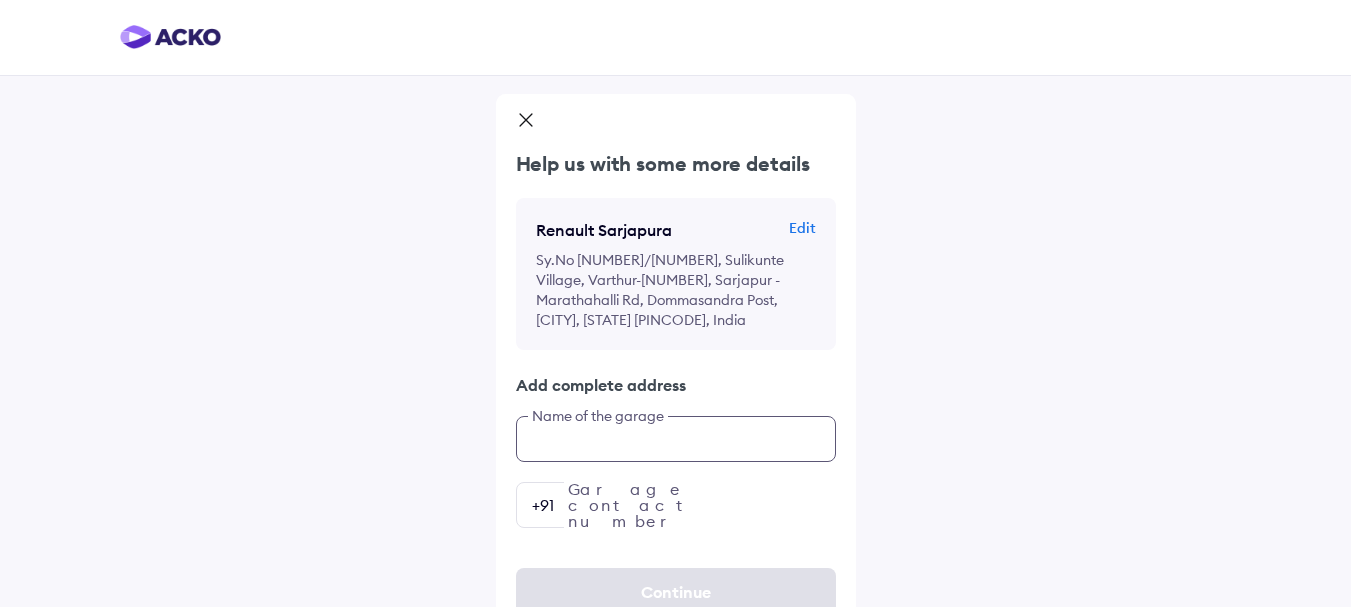 click on "Help us with some more details [BRAND] [CITY] Edit Sy.No [NUMBER]/[NUMBER], [CITY] Village, [STREET] - [STREET] Rd, [CITY] Post, [CITY], [STATE] [POSTAL_CODE], India Add complete address Name of the garage Garage contact number +91" 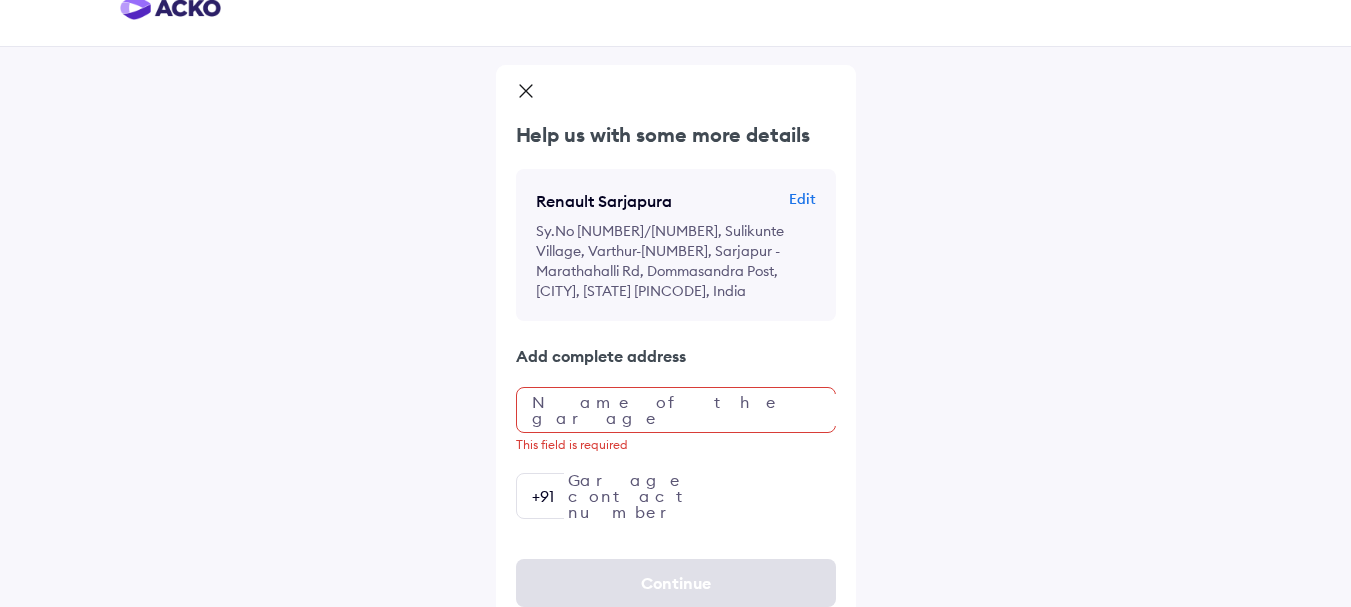click on "Help us with some more details [RENAULT] Edit Sy.No [NUMBER]/[NUMBER], [AREA] Village, [AREA]-[AREA] Rd, [AREA] Post, [CITY], [STATE], [COUNTRY] Add complete address Name of the garage This field is required Garage contact number +[PHONE] Continue" at bounding box center (675, 299) 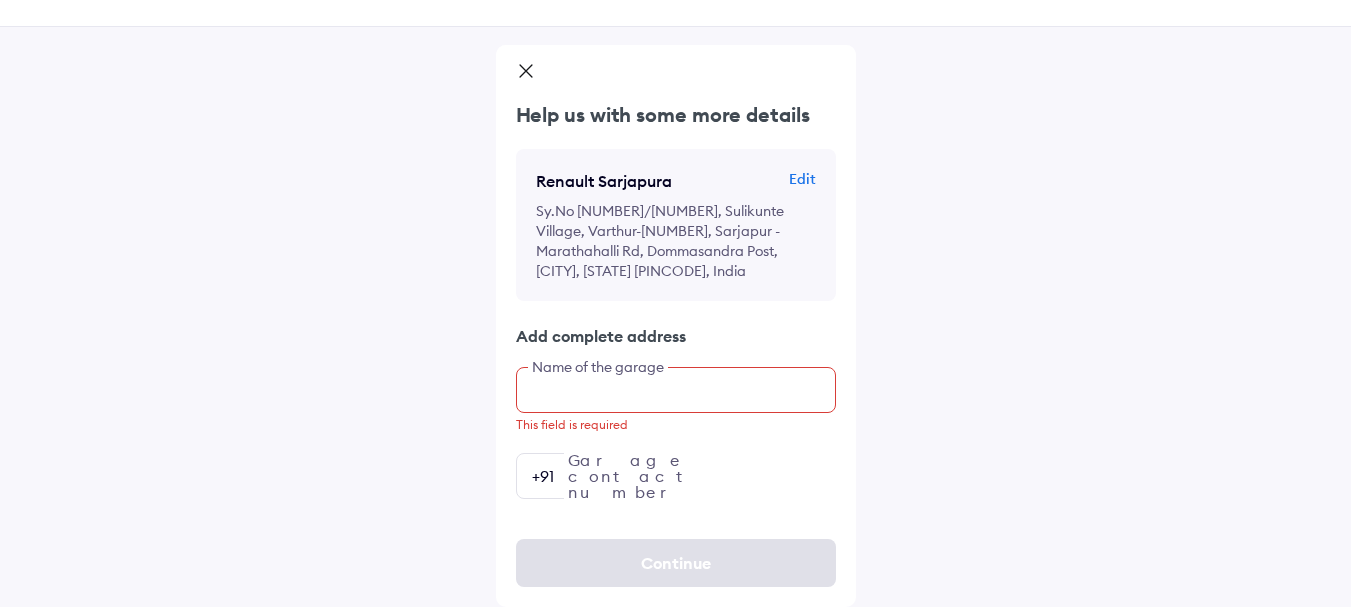 click at bounding box center [676, 390] 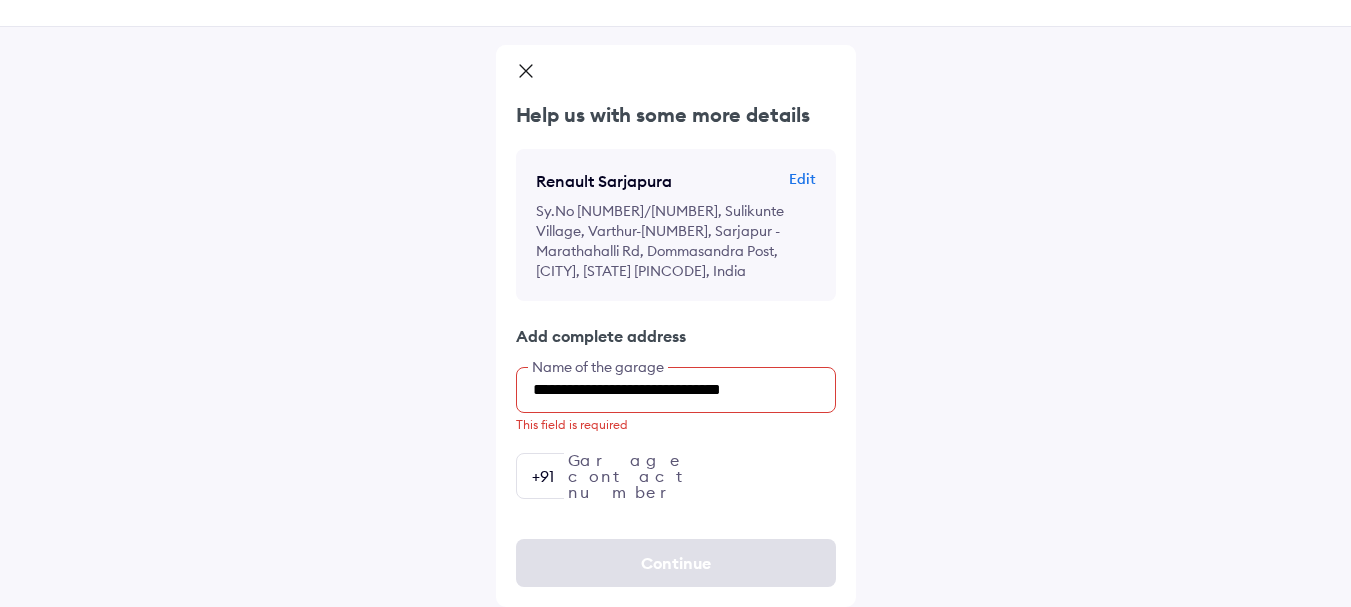 scroll, scrollTop: 29, scrollLeft: 0, axis: vertical 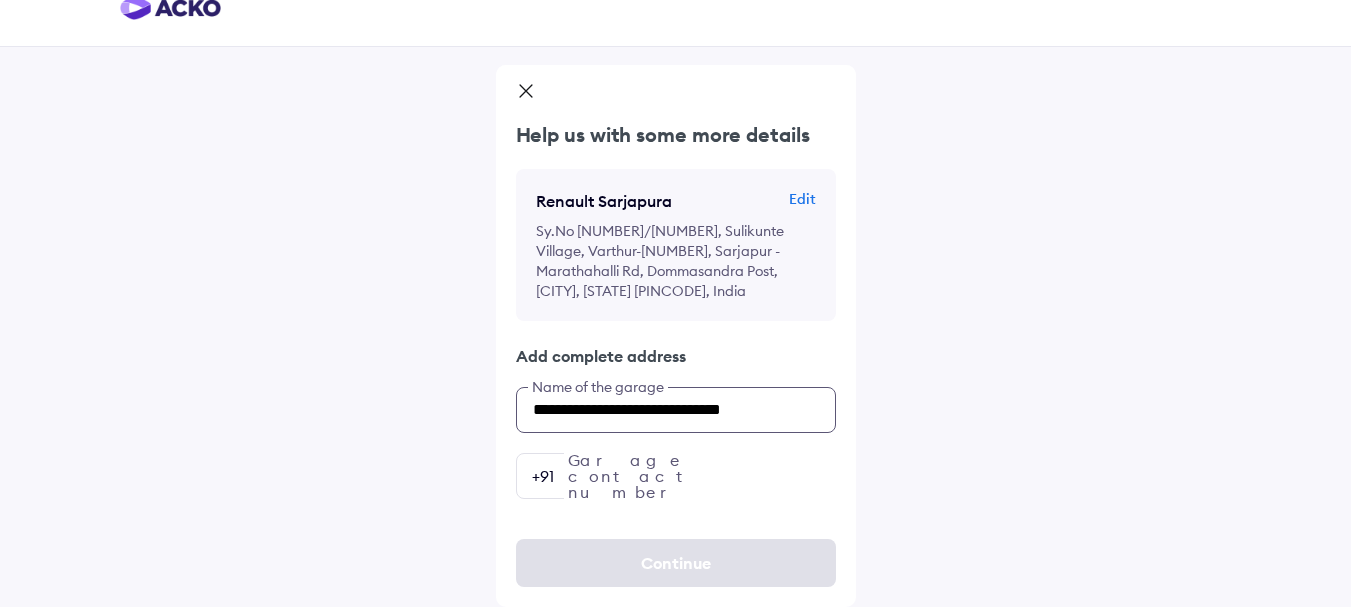 type on "**********" 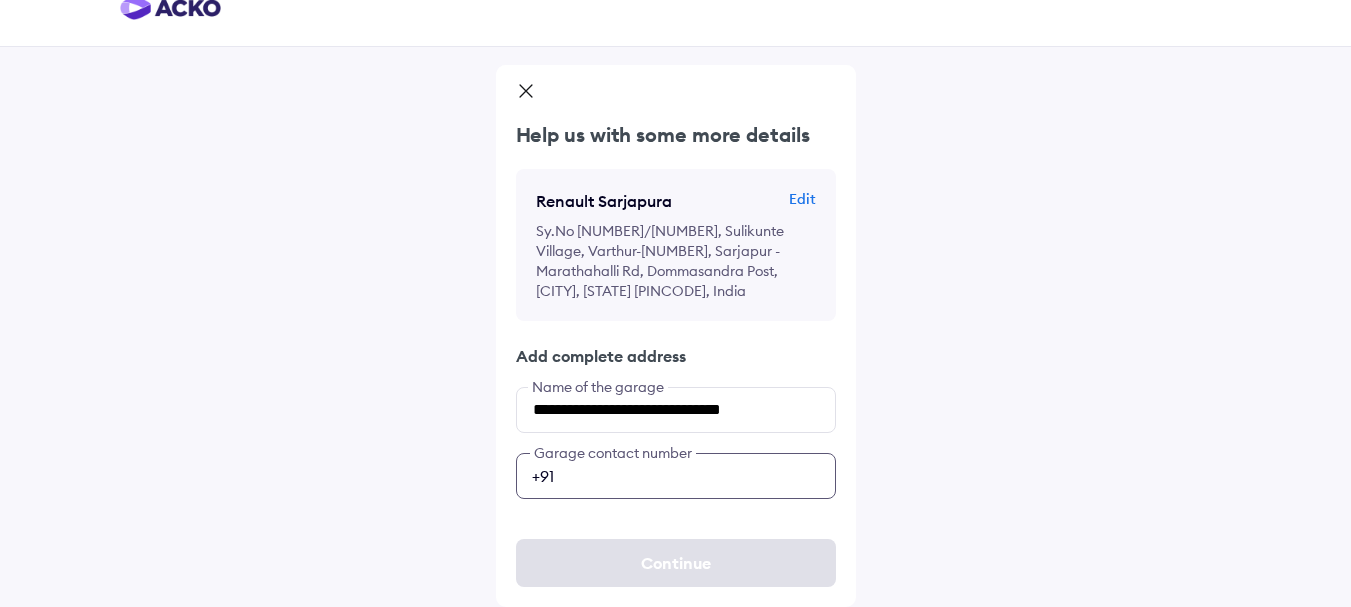 click at bounding box center [676, 476] 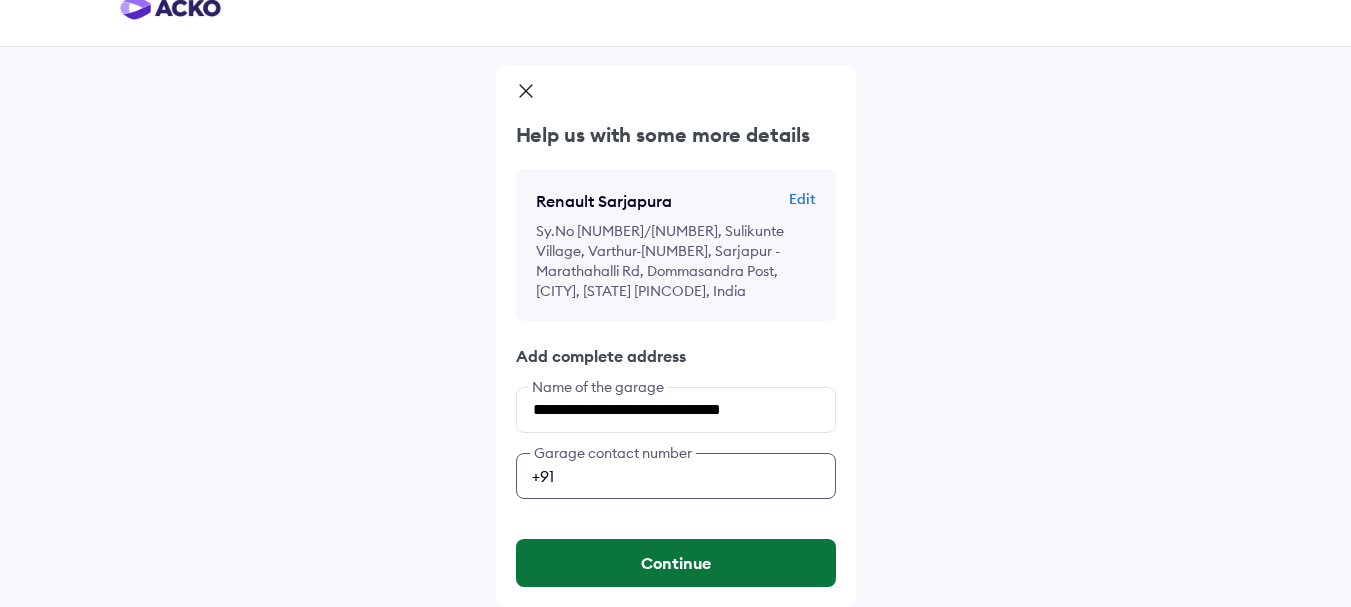 type on "**********" 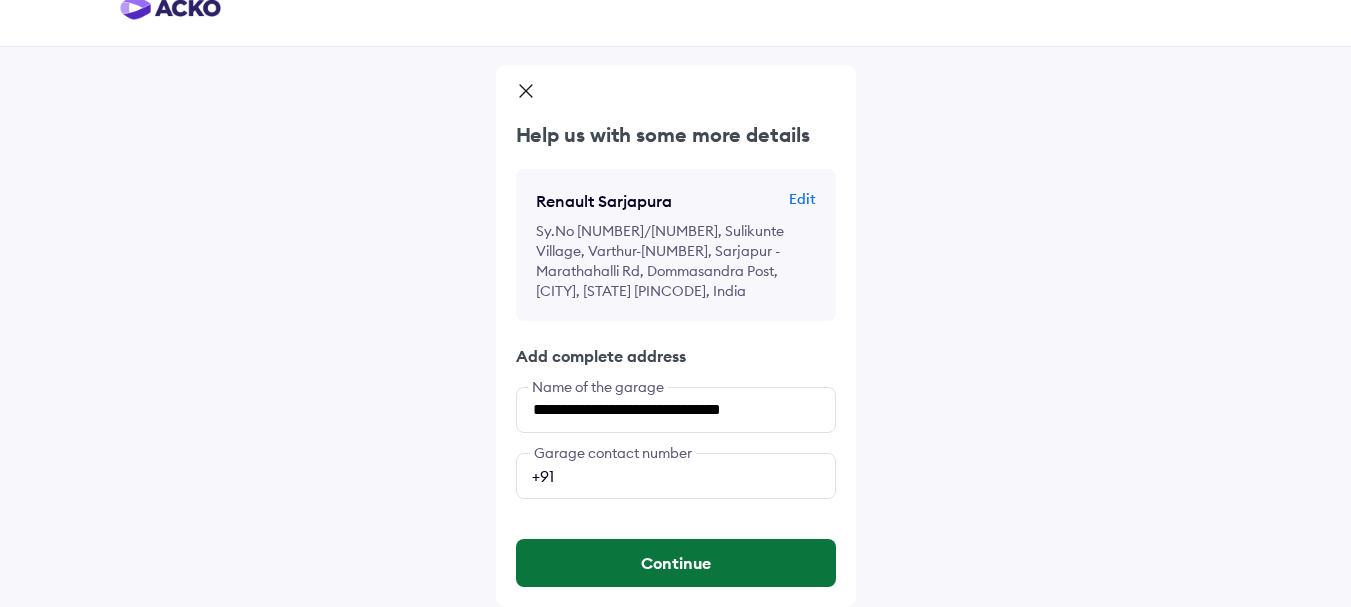 click on "Continue" at bounding box center [676, 563] 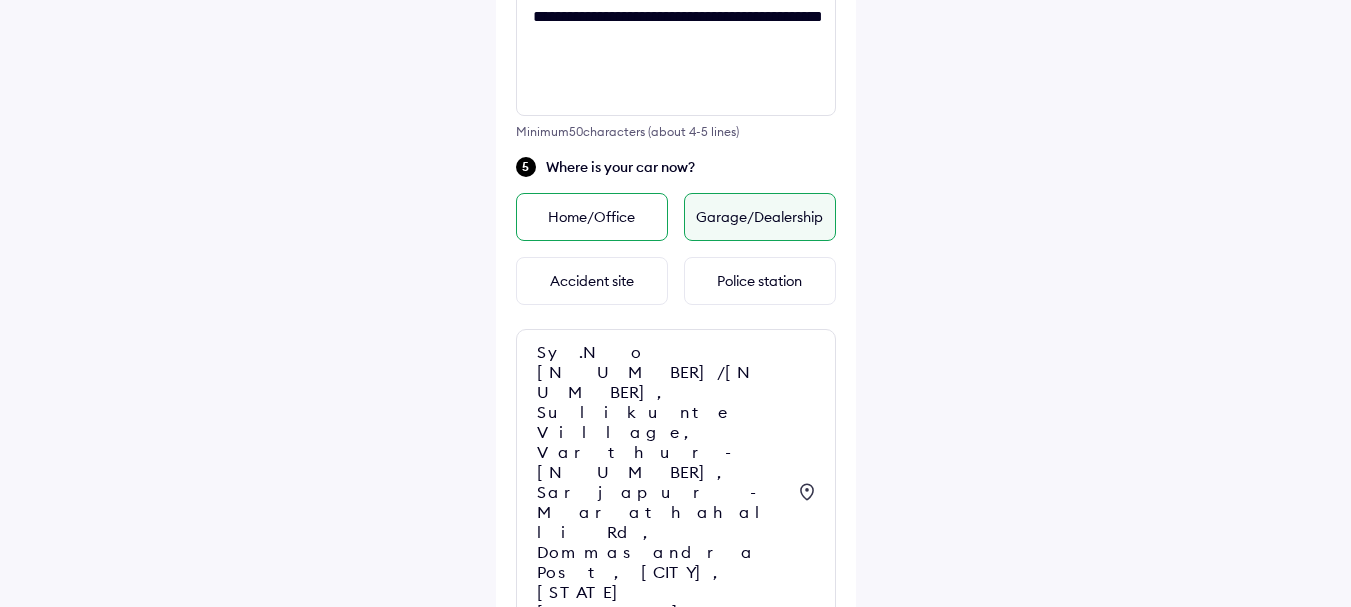 scroll, scrollTop: 858, scrollLeft: 0, axis: vertical 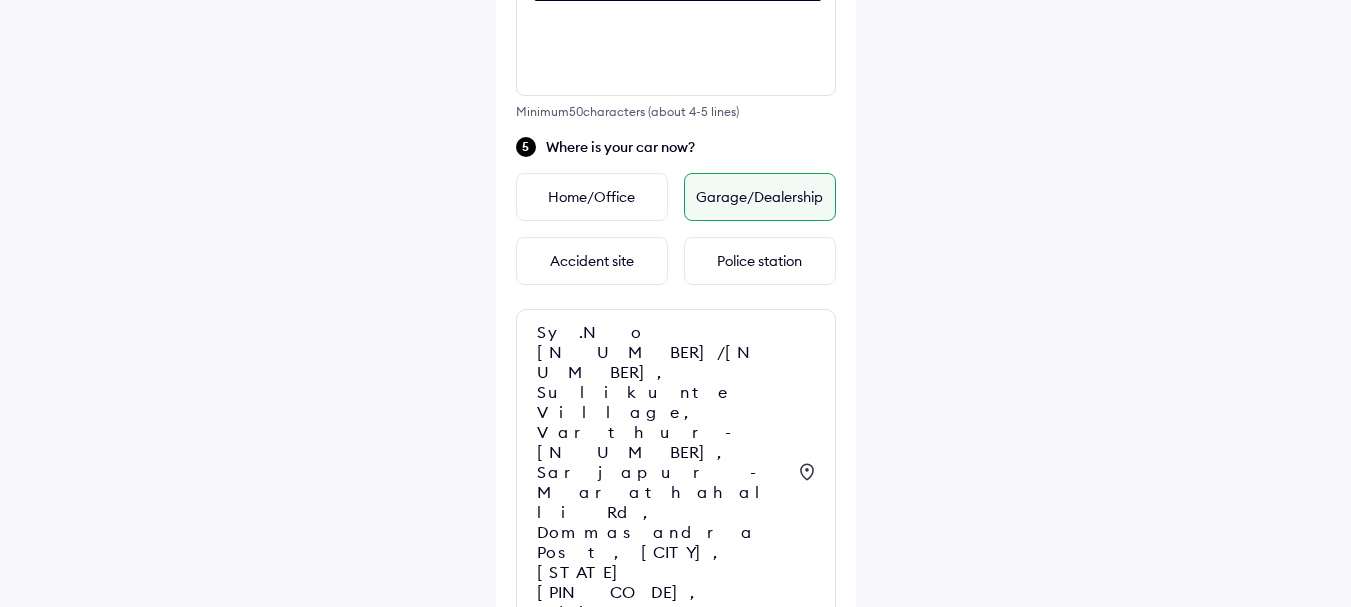 click on "Continue" at bounding box center [676, 723] 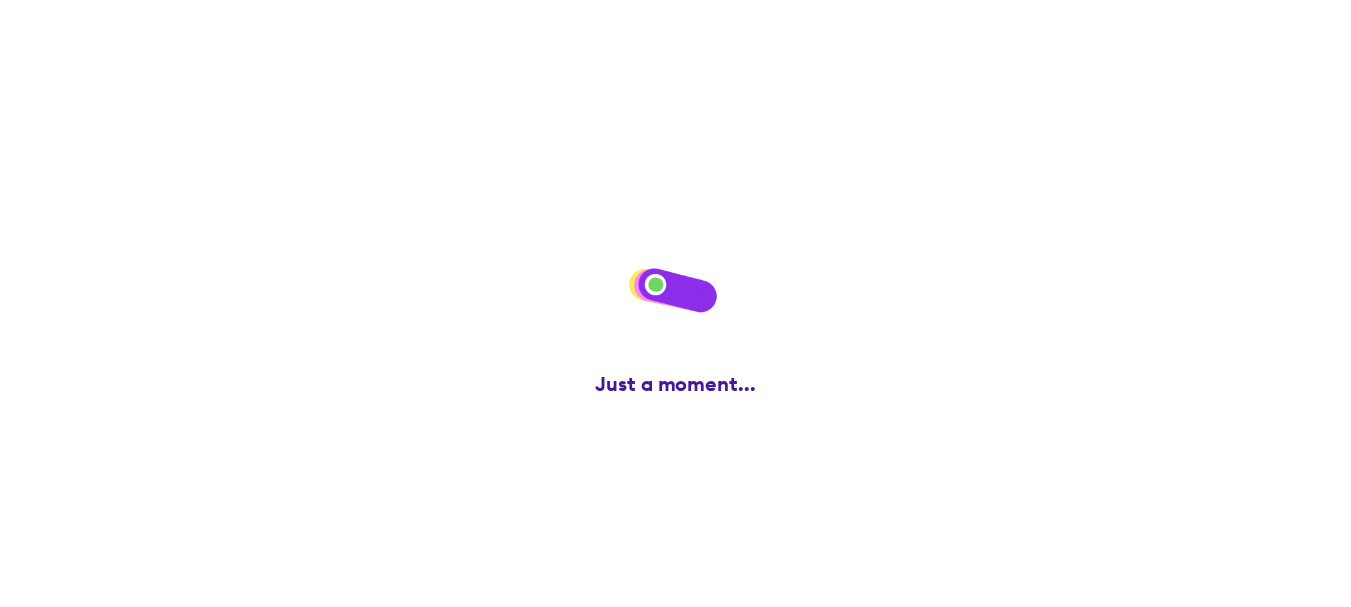 scroll, scrollTop: 0, scrollLeft: 0, axis: both 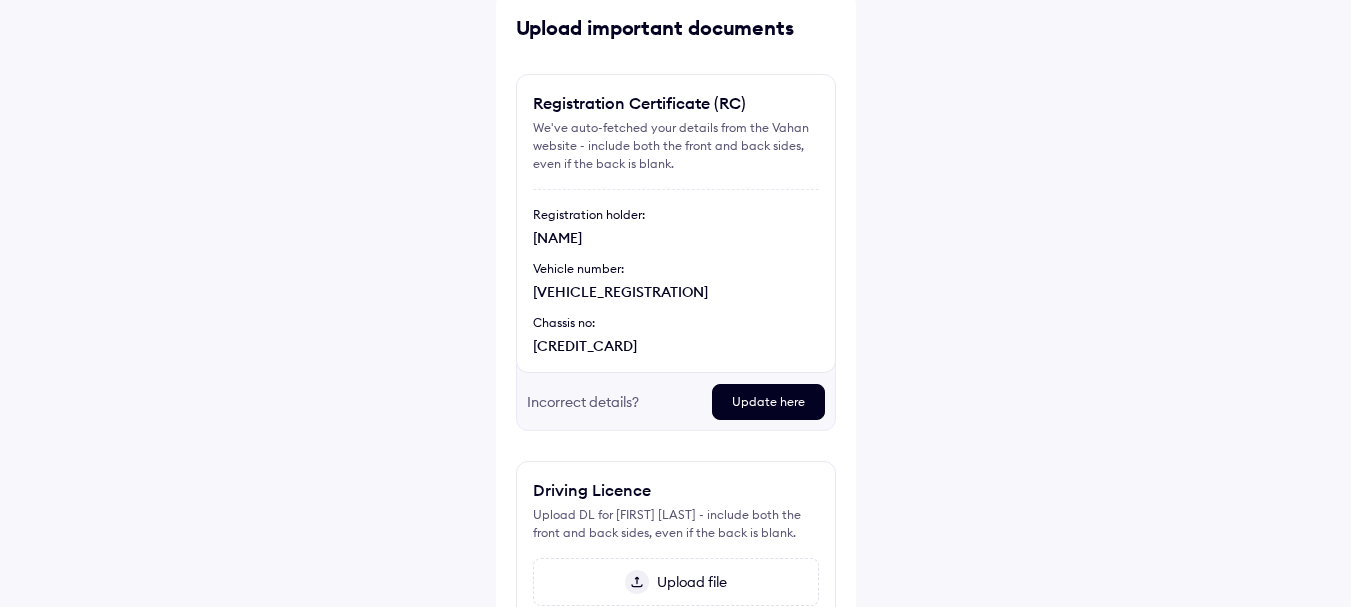 click on "Update here" at bounding box center [768, 402] 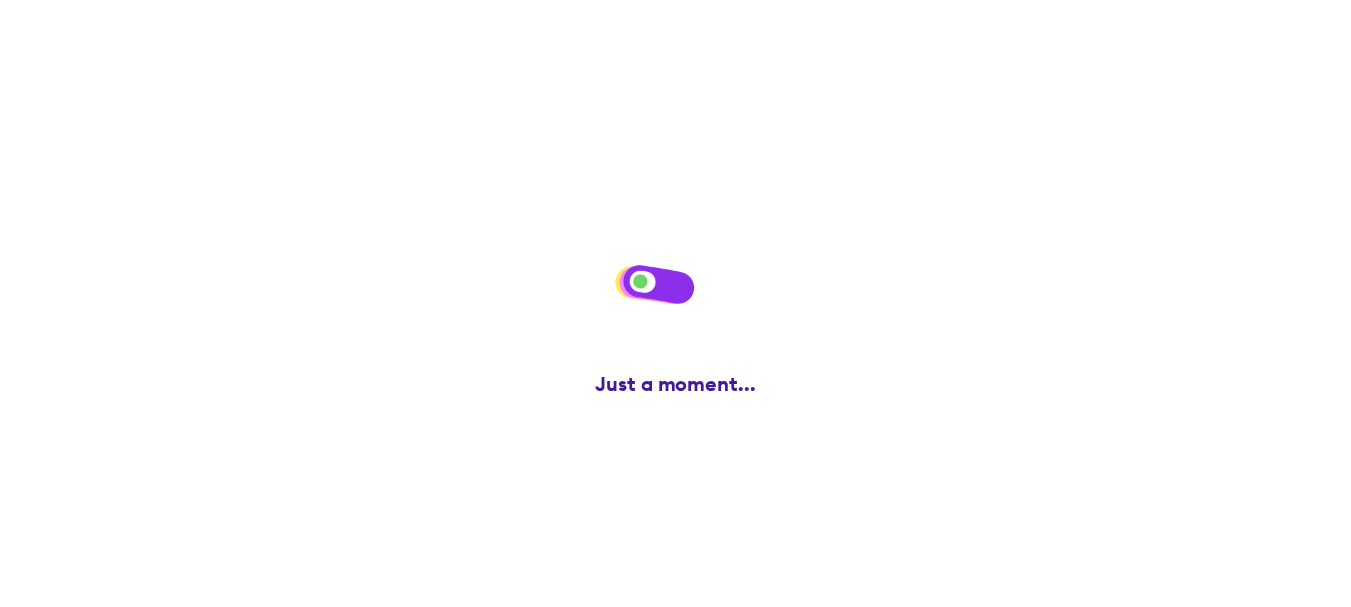 scroll, scrollTop: 0, scrollLeft: 0, axis: both 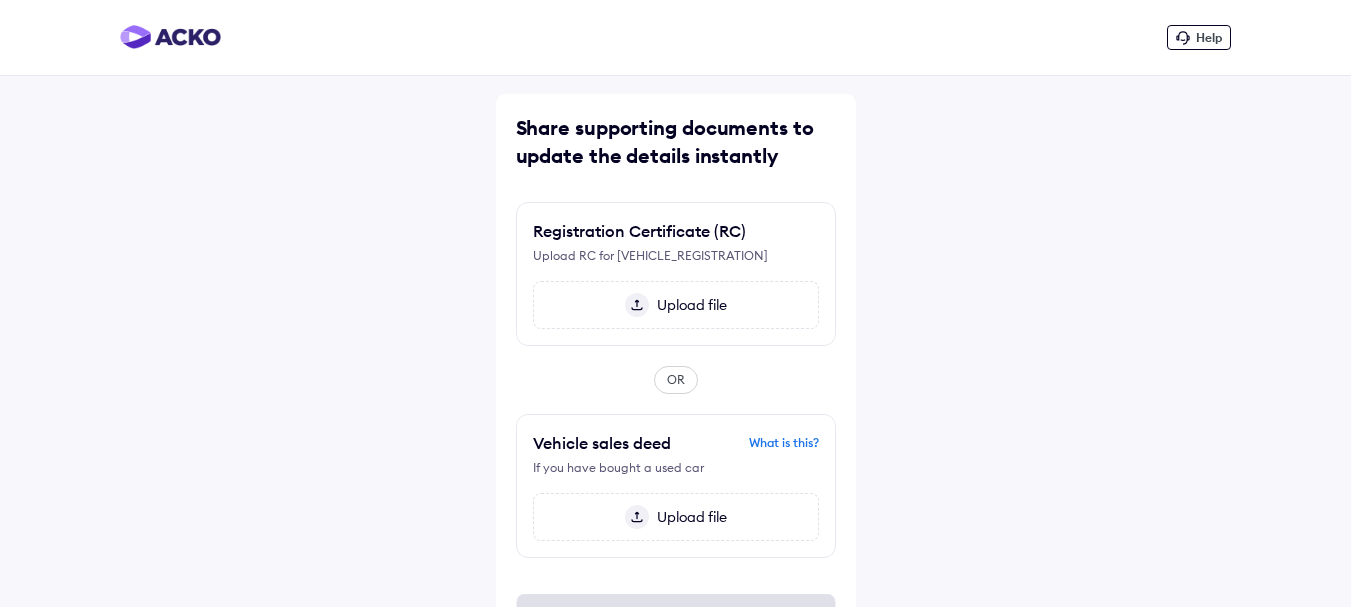 click at bounding box center [637, 305] 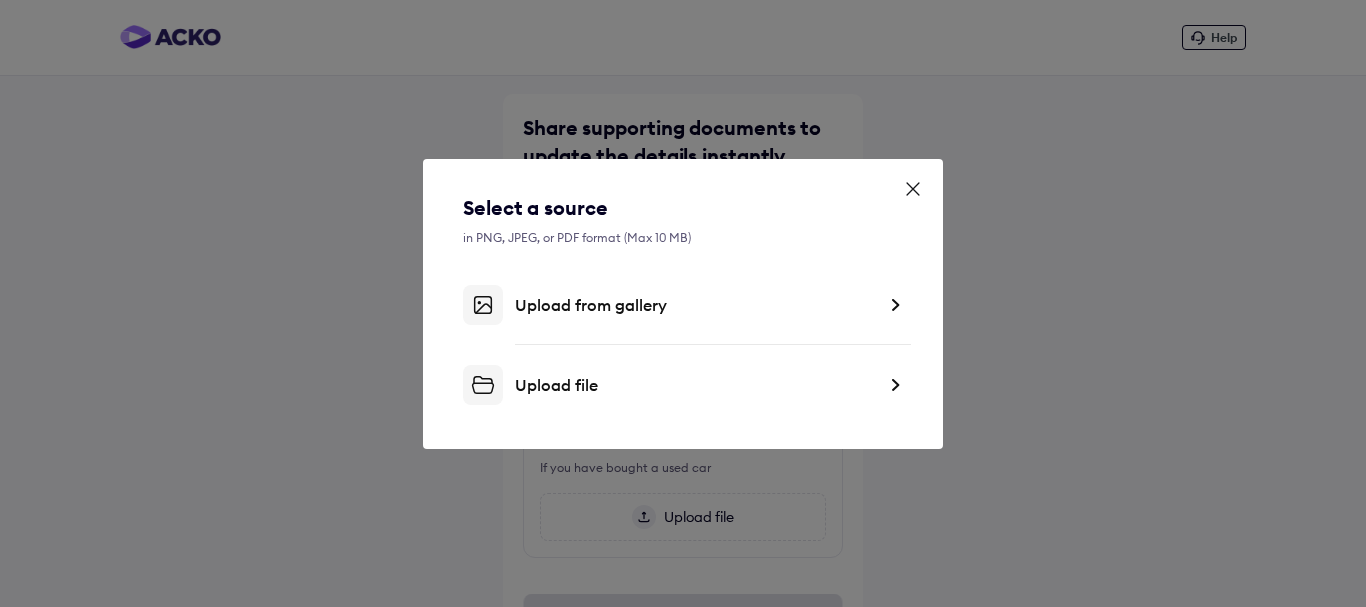 click on "Upload from gallery" at bounding box center (695, 305) 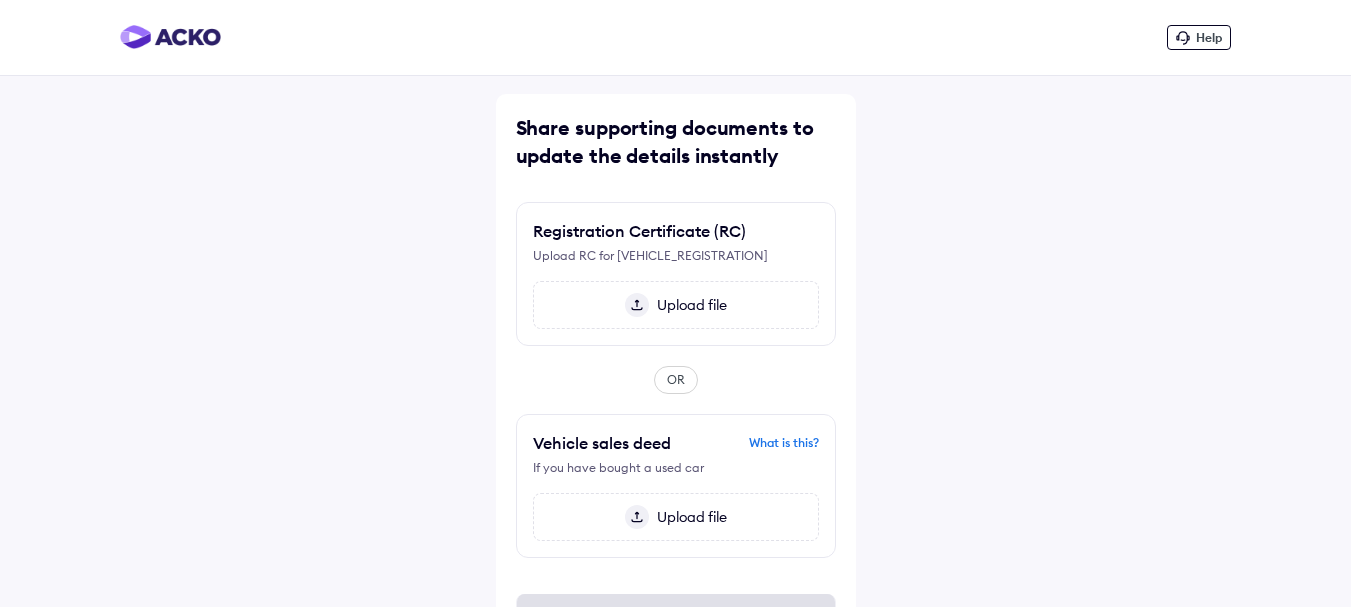 click at bounding box center [637, 305] 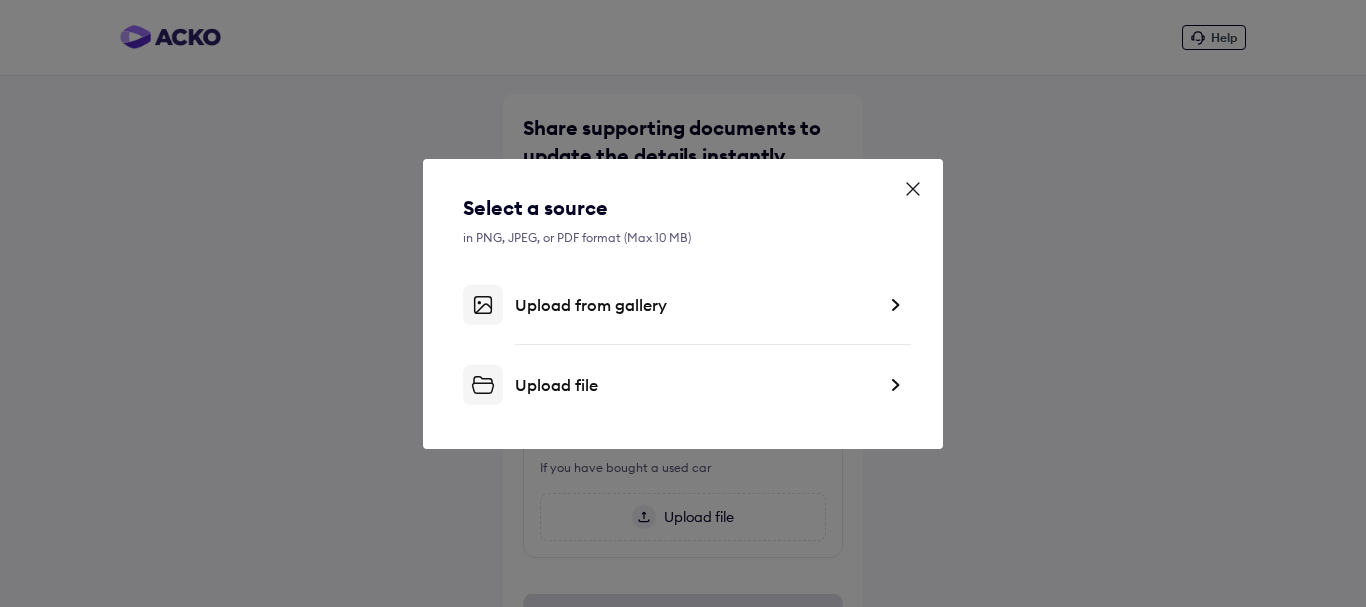 click on "Upload from gallery" at bounding box center [683, 305] 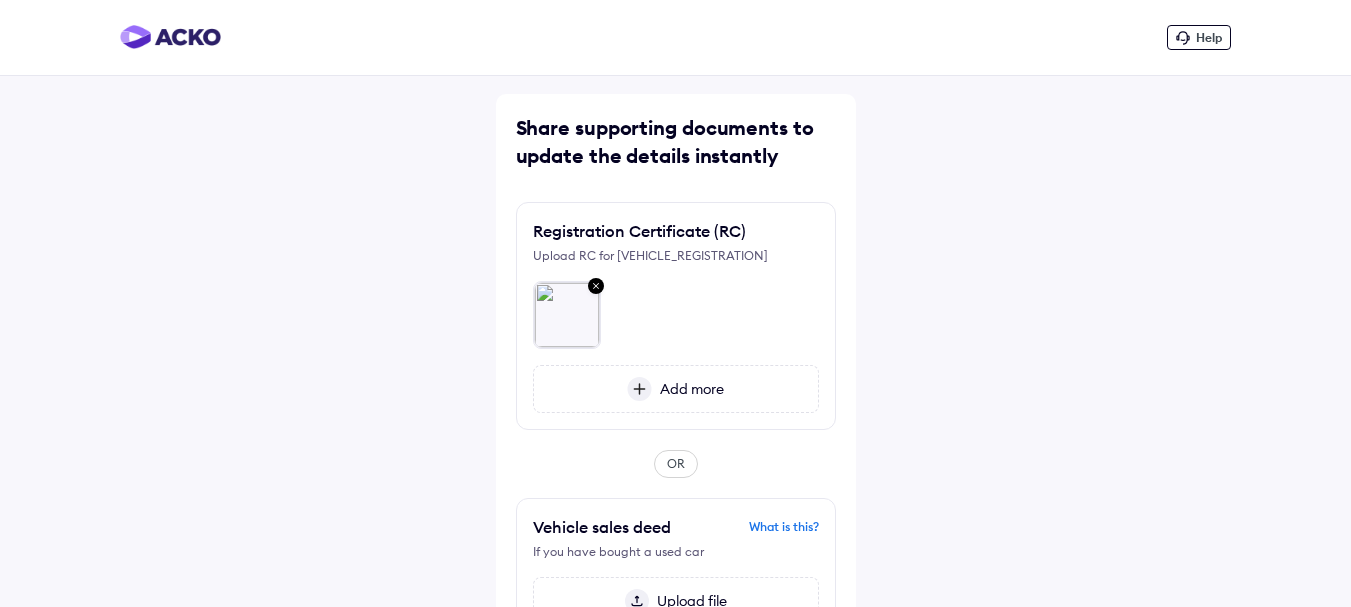 click at bounding box center [639, 389] 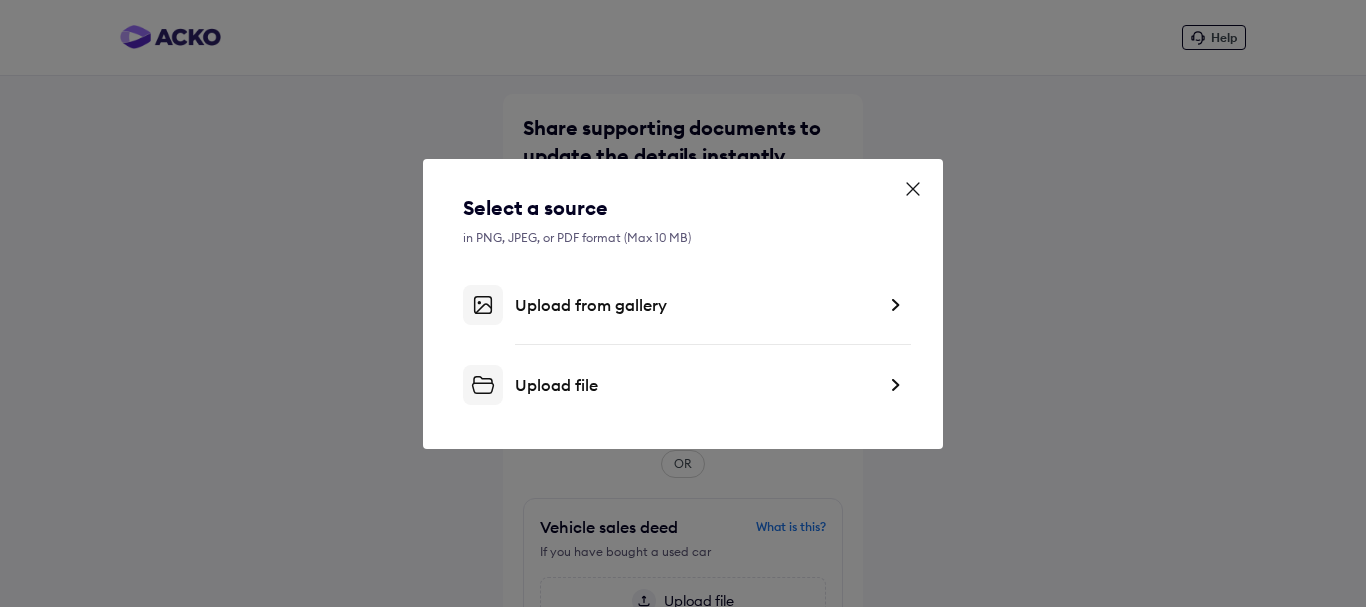 click on "Upload from gallery" at bounding box center (695, 305) 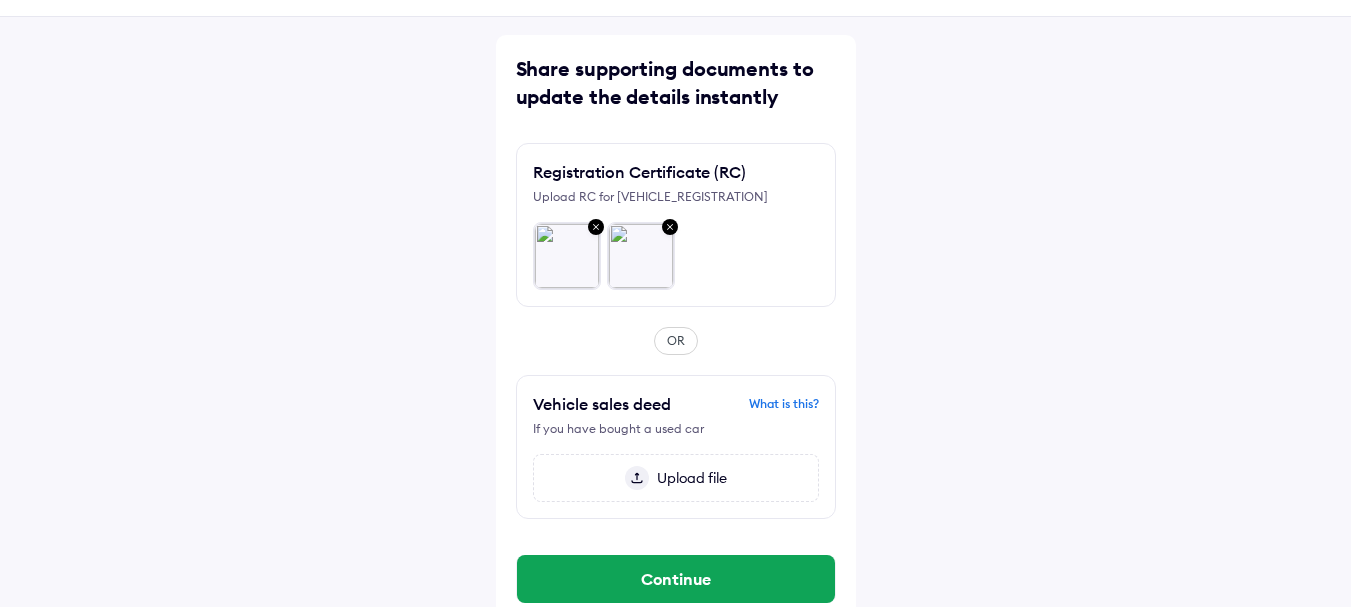 scroll, scrollTop: 91, scrollLeft: 0, axis: vertical 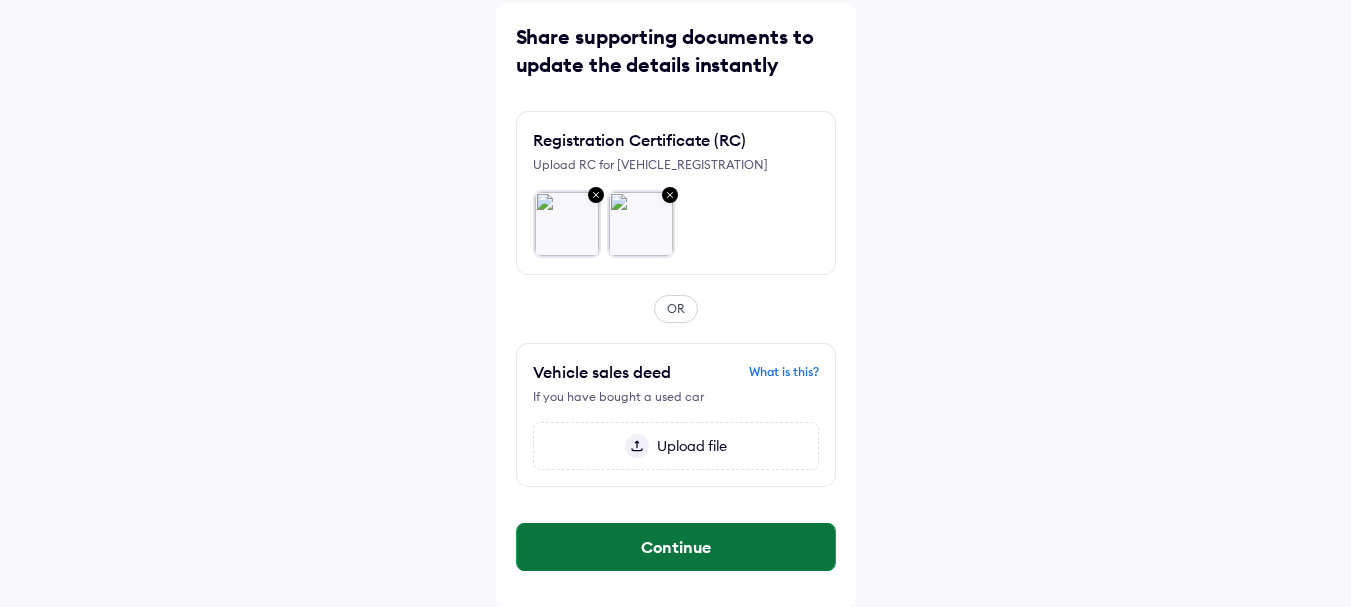 click on "Continue" at bounding box center [676, 547] 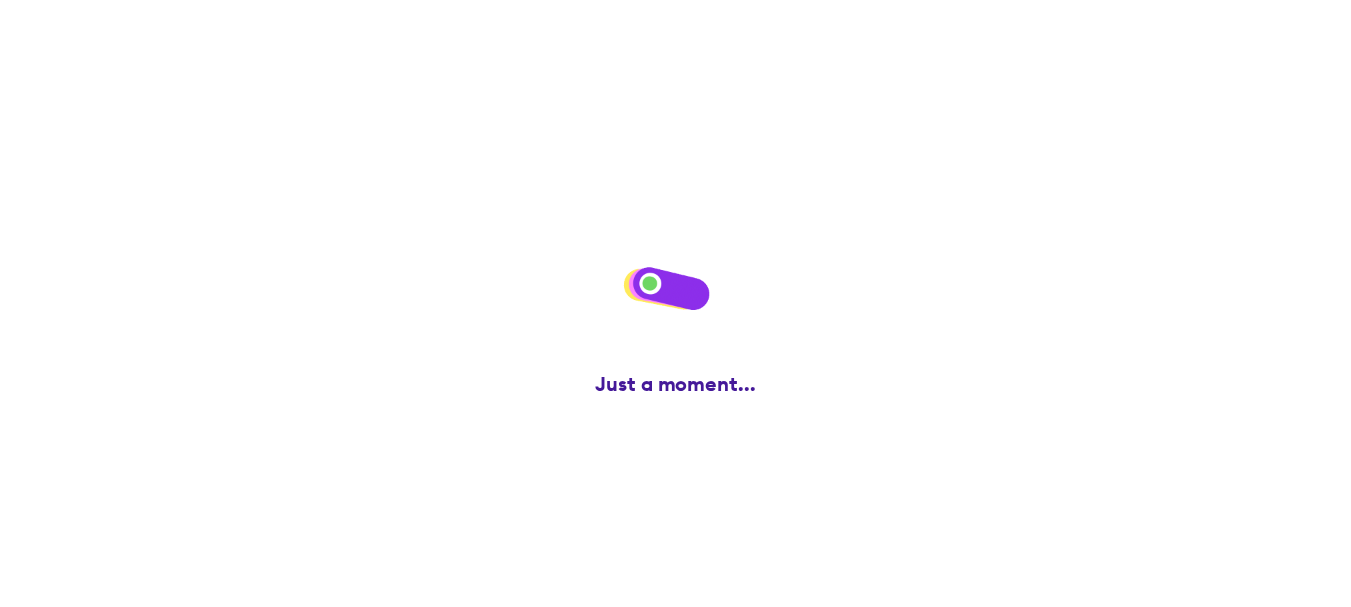 scroll, scrollTop: 0, scrollLeft: 0, axis: both 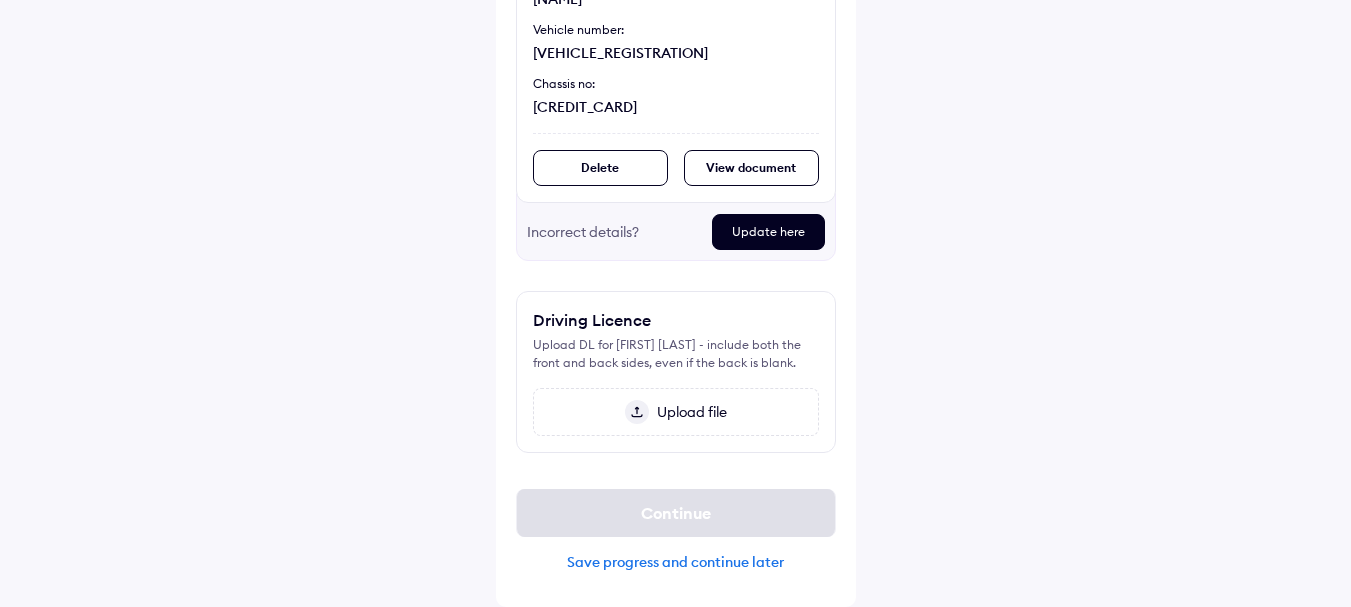 click at bounding box center (637, 412) 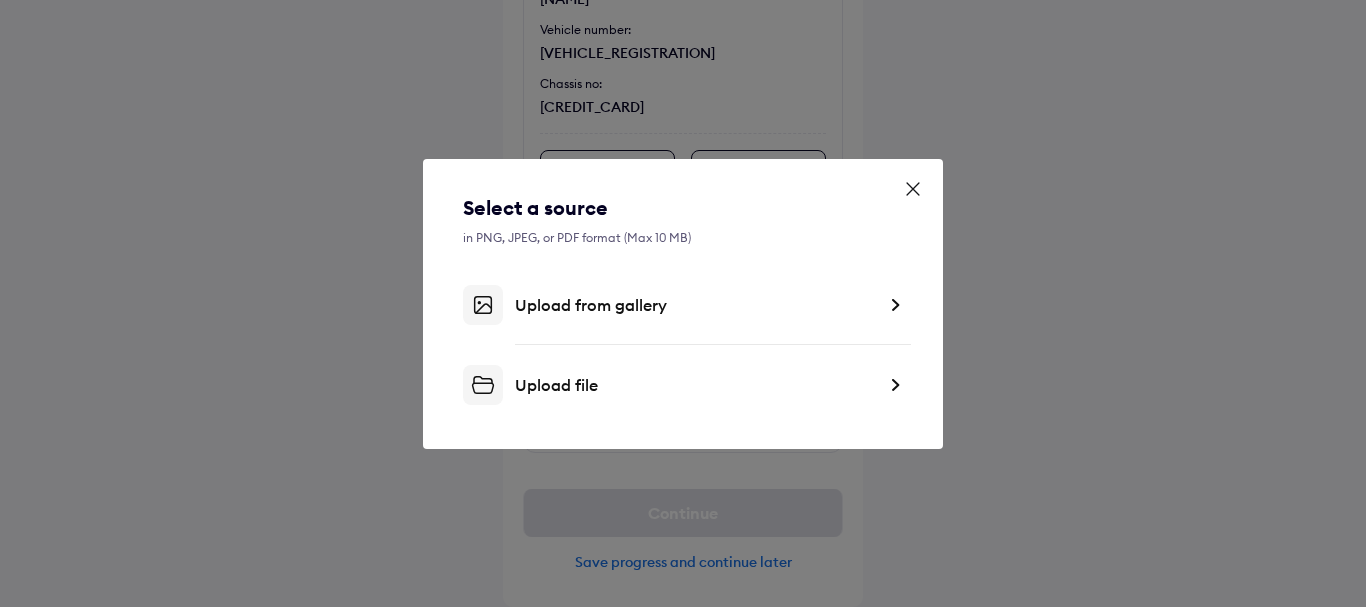 click on "Upload from gallery" at bounding box center [683, 305] 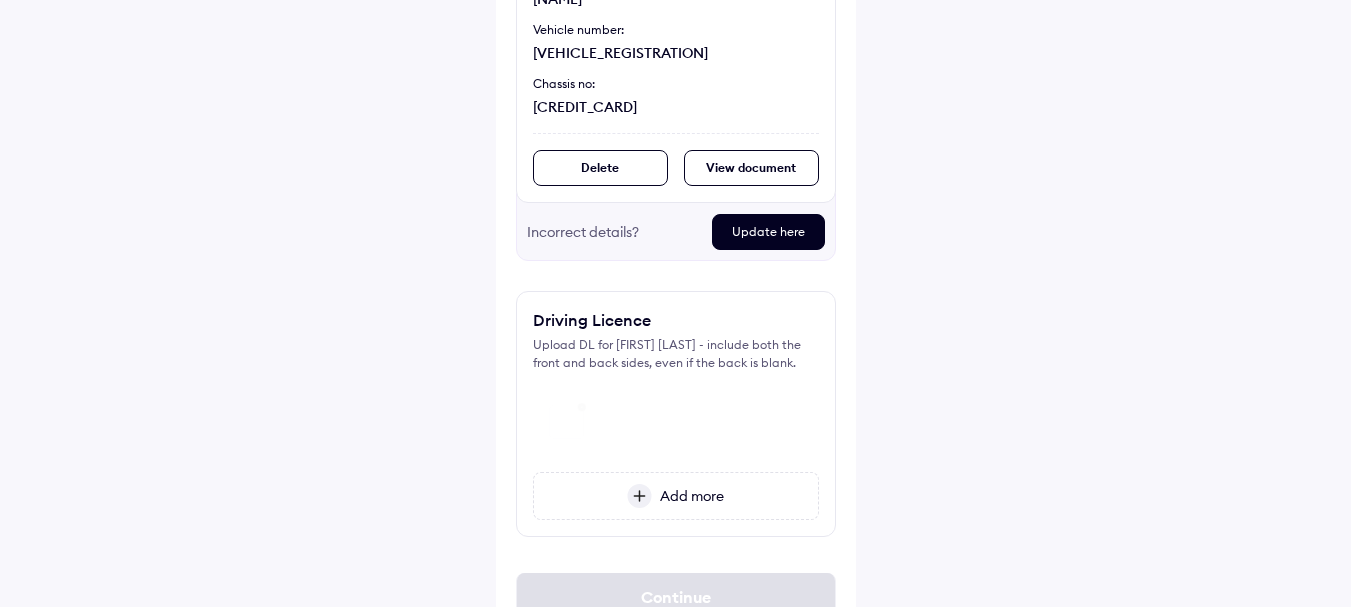 click at bounding box center (639, 496) 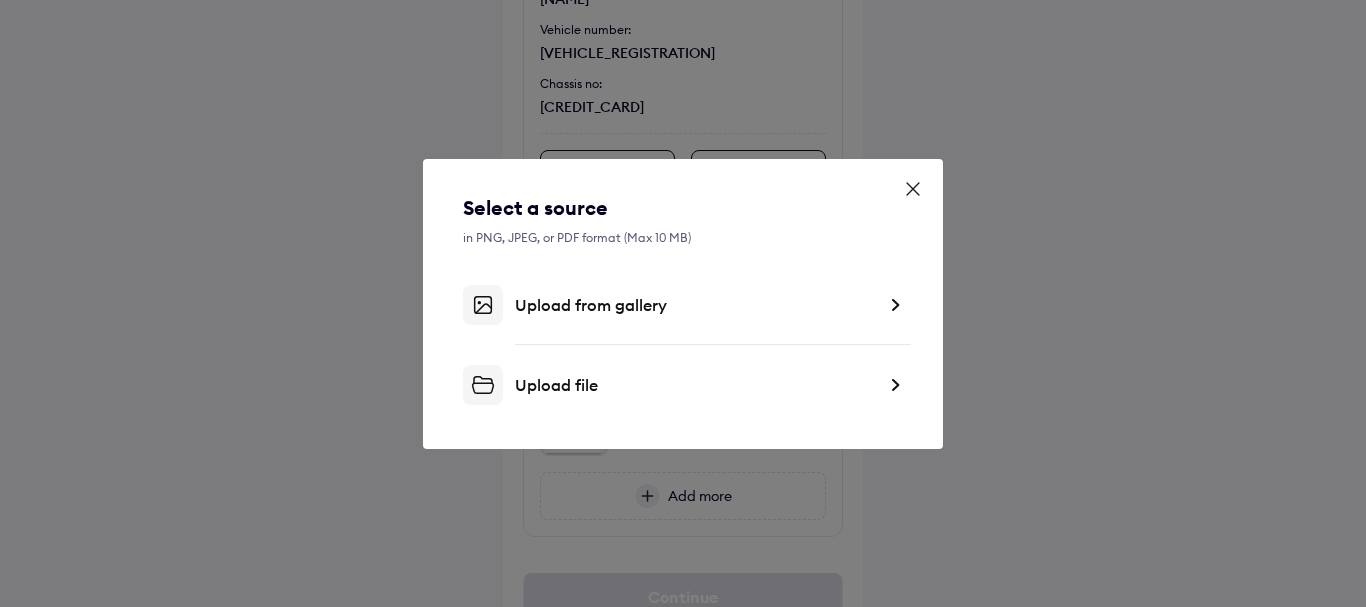 click on "Upload from gallery" at bounding box center [695, 305] 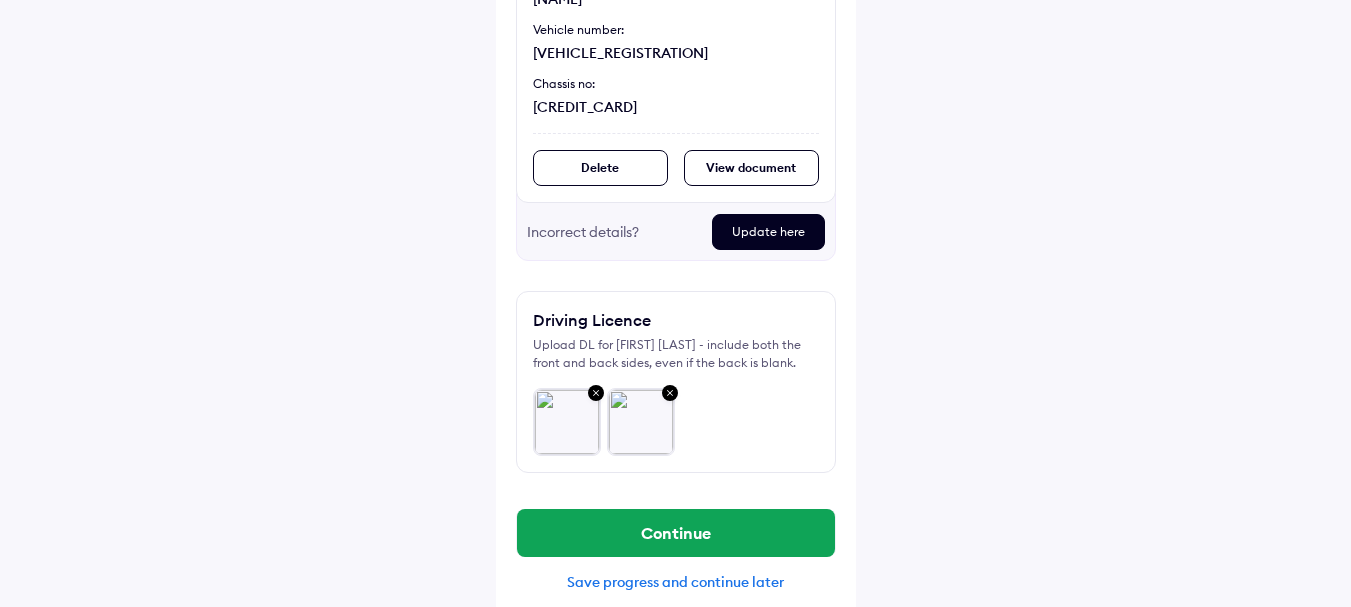 scroll, scrollTop: 359, scrollLeft: 0, axis: vertical 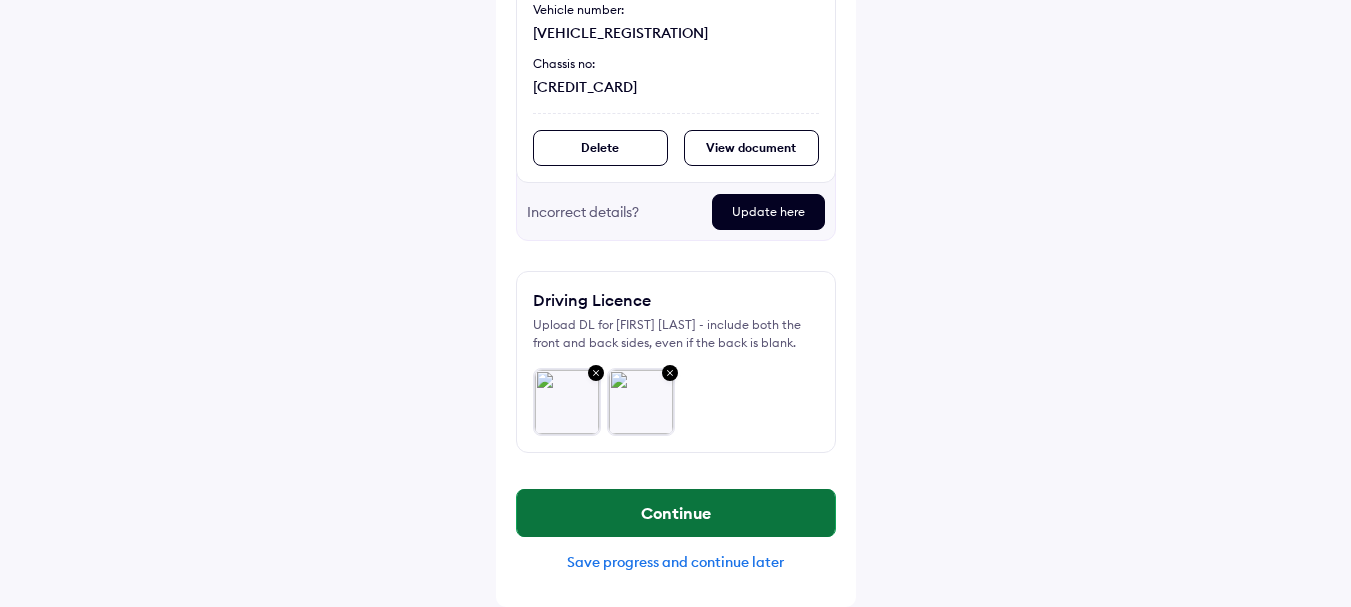 click on "Continue" at bounding box center [676, 513] 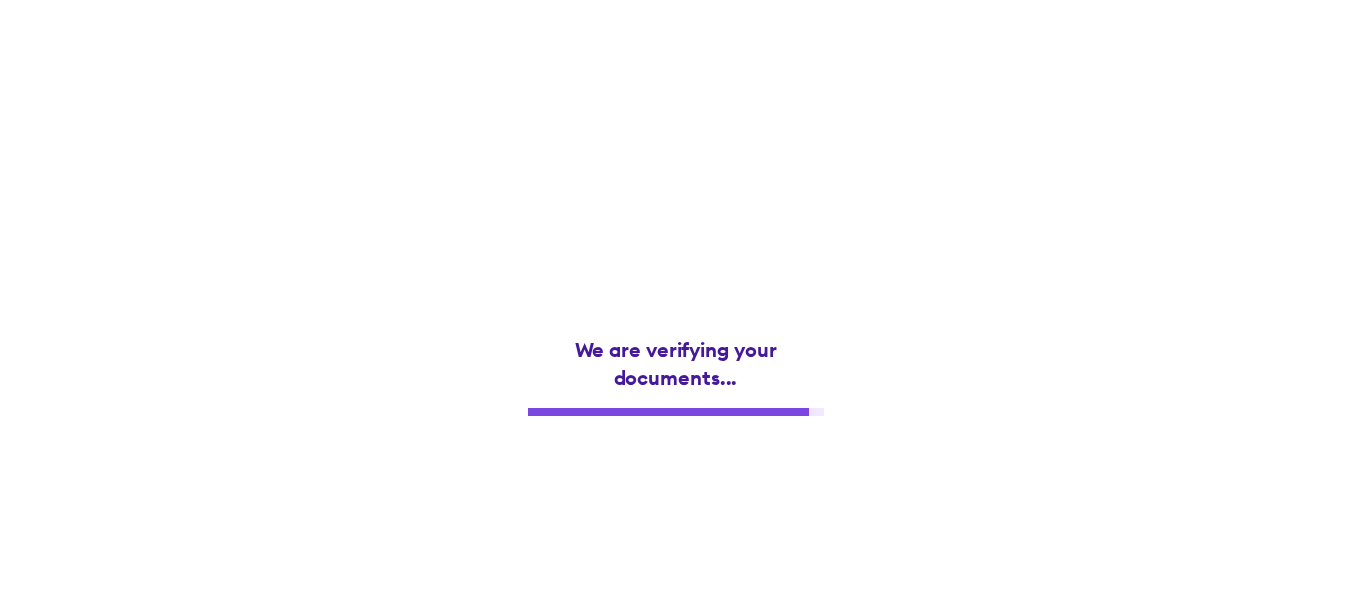 scroll, scrollTop: 0, scrollLeft: 0, axis: both 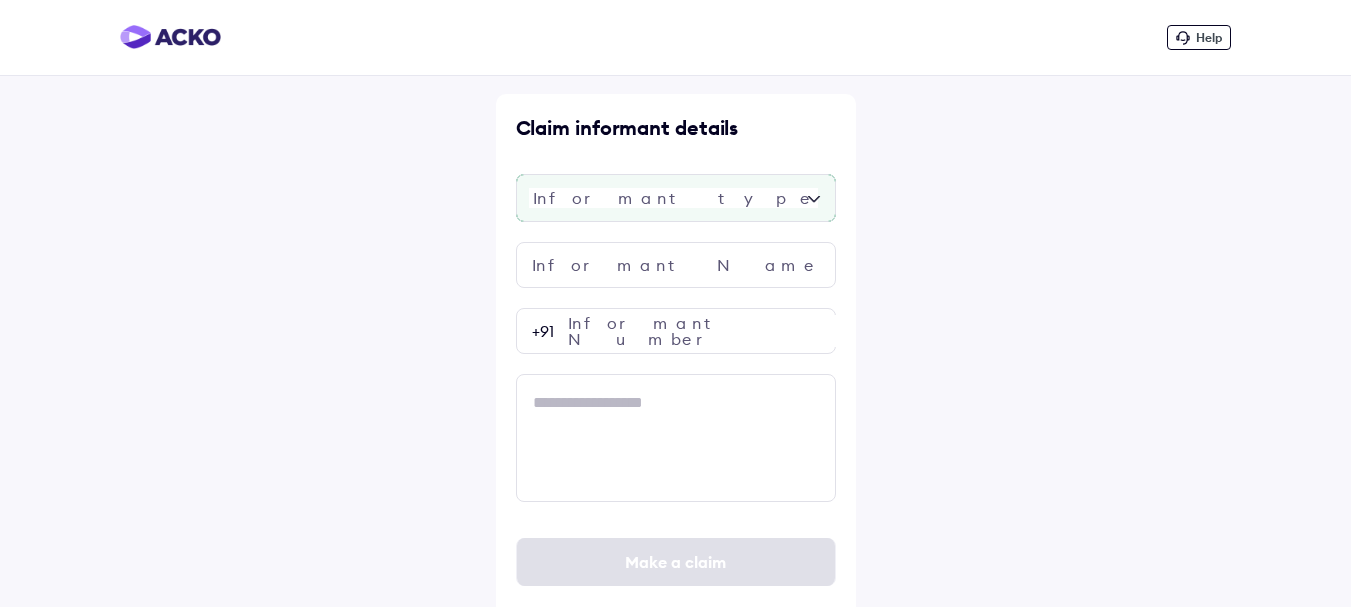 click at bounding box center [676, 198] 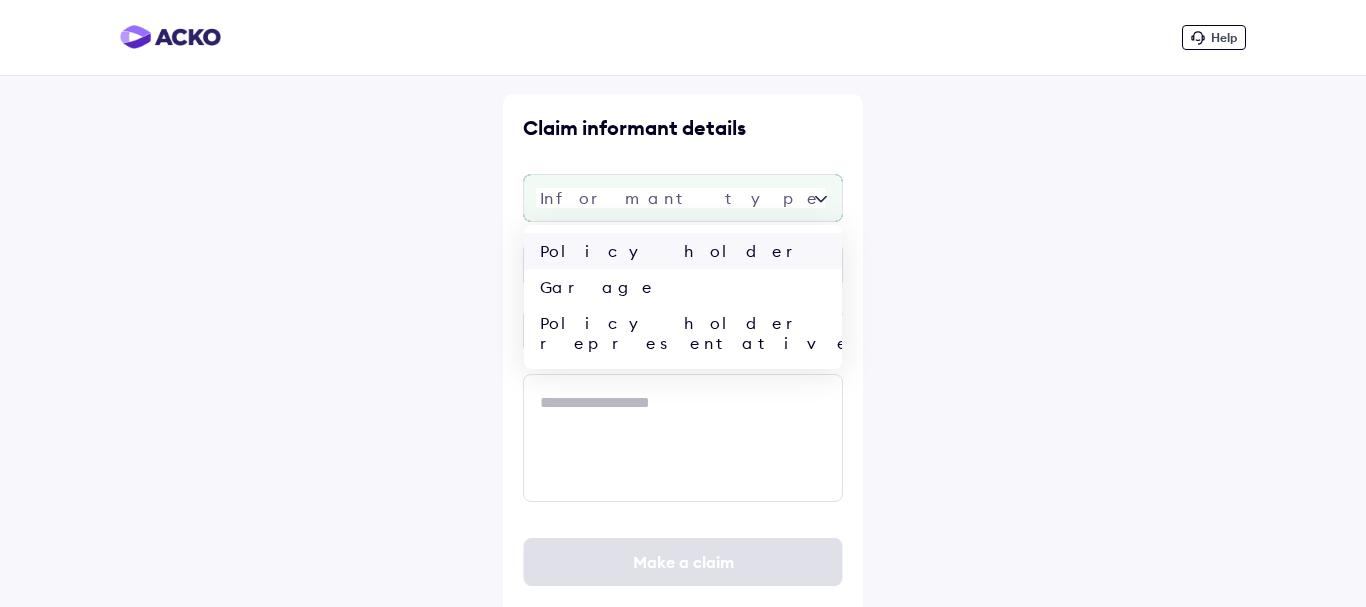 click on "Policy holder" at bounding box center (683, 251) 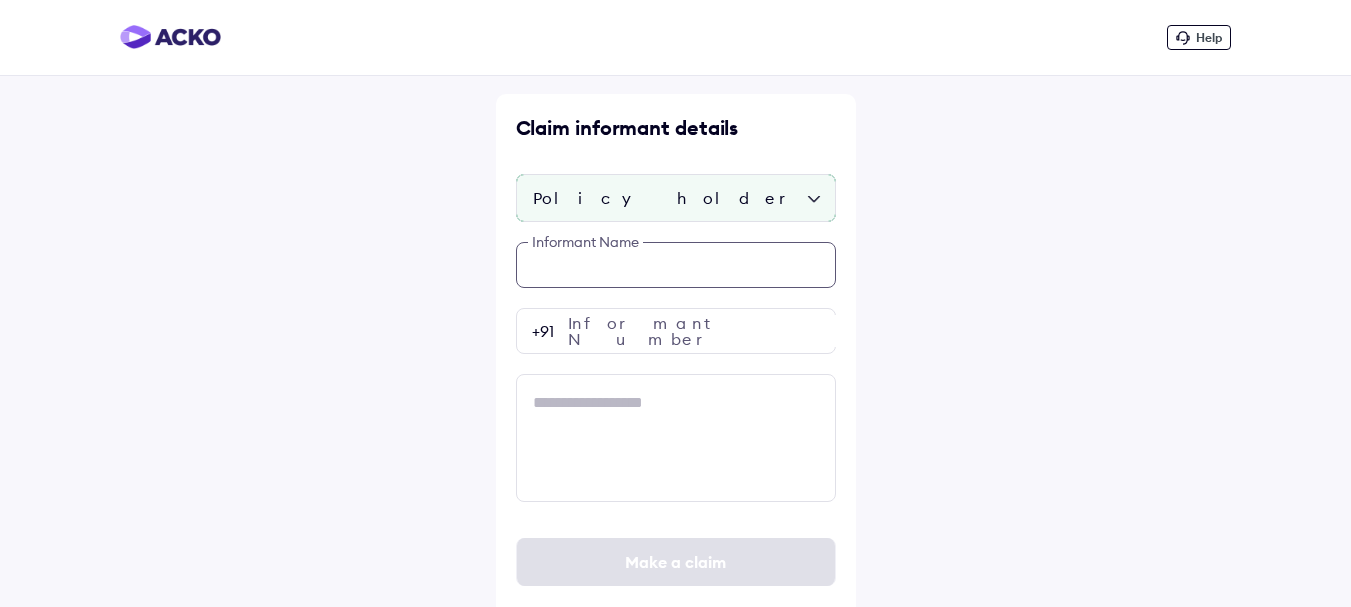 click at bounding box center (676, 265) 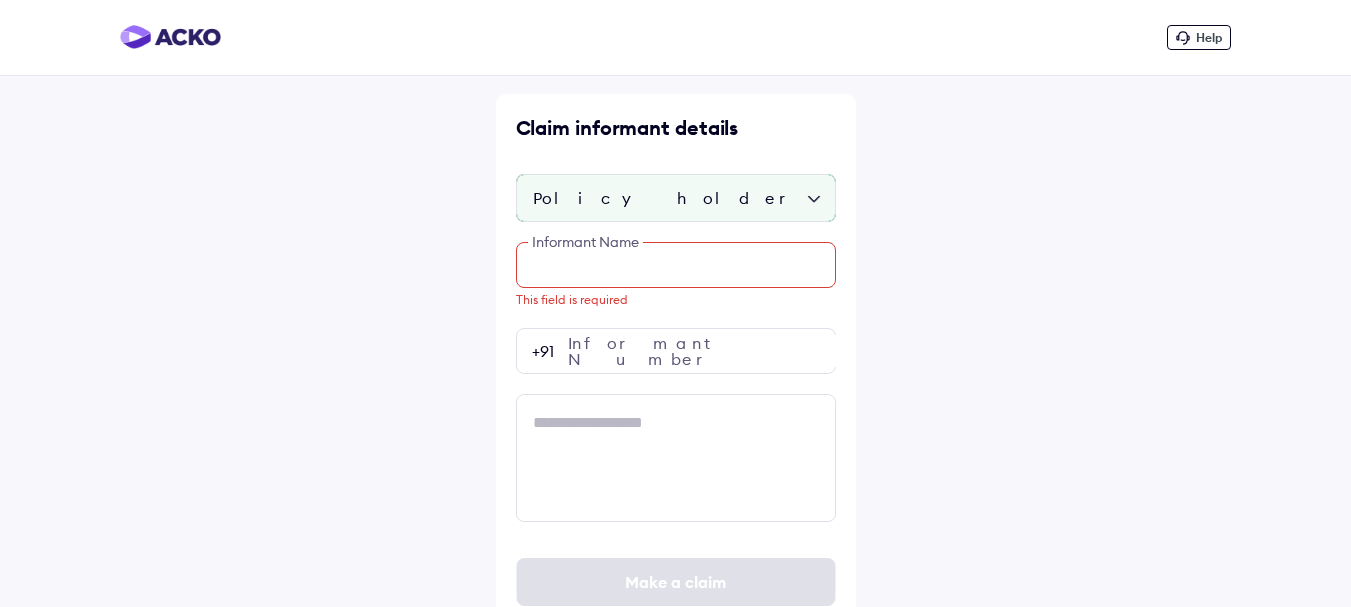 paste on "**********" 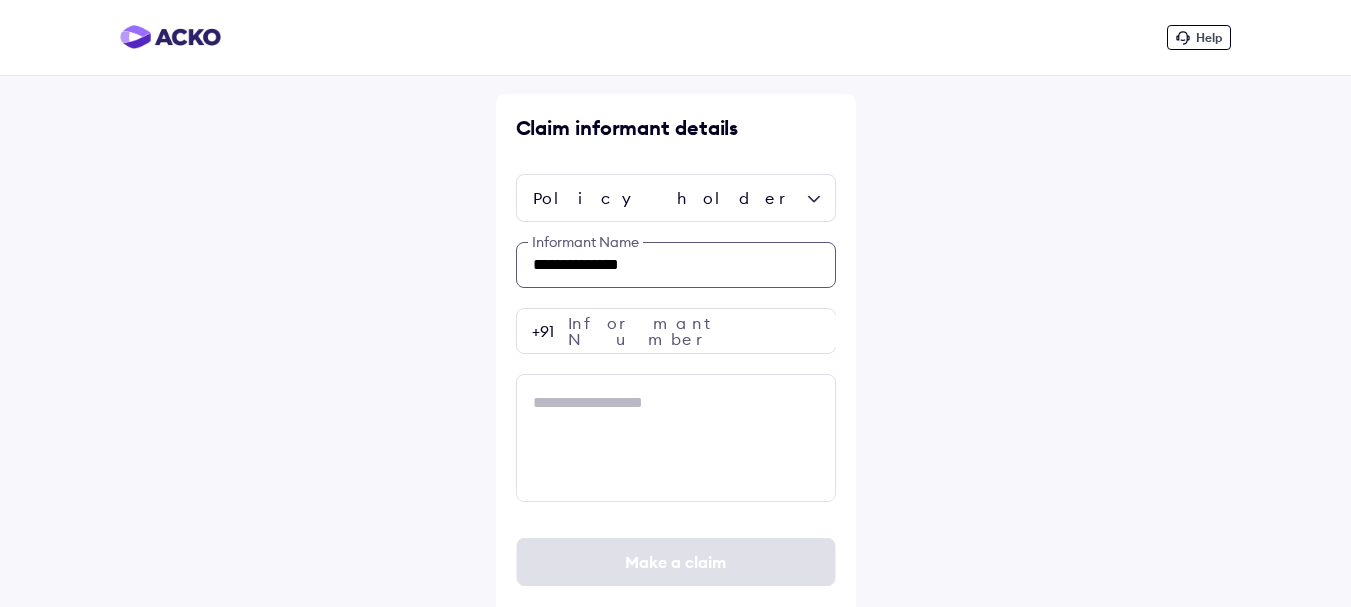 type on "**********" 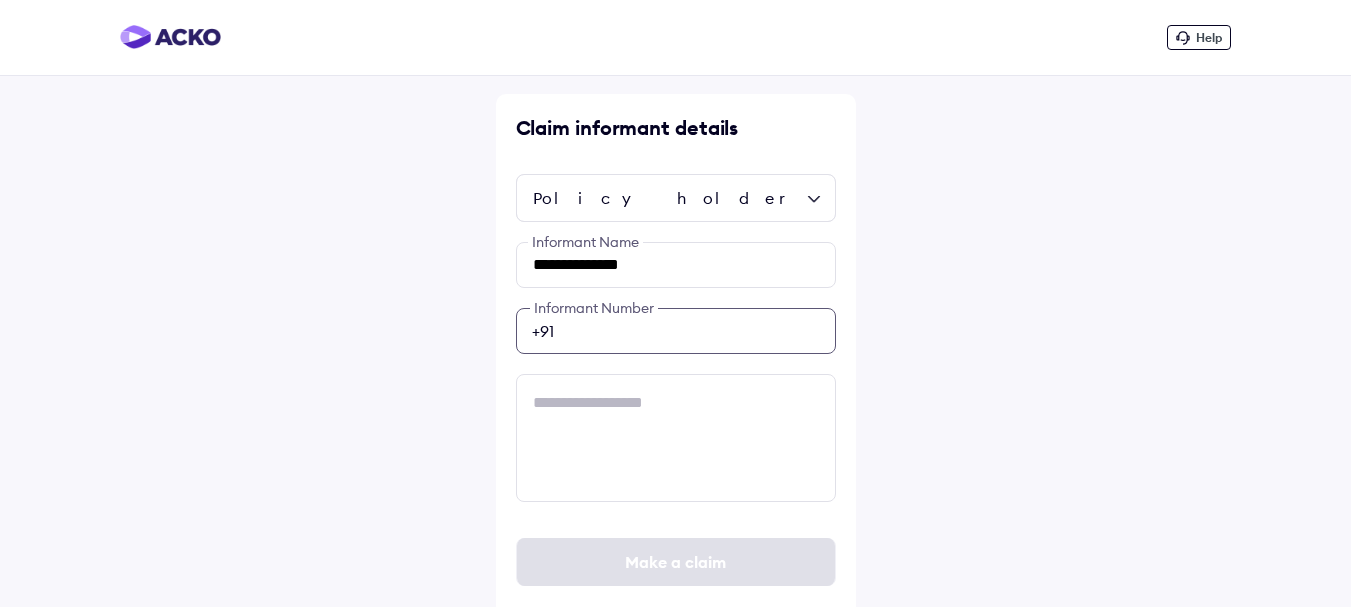 scroll, scrollTop: 15, scrollLeft: 0, axis: vertical 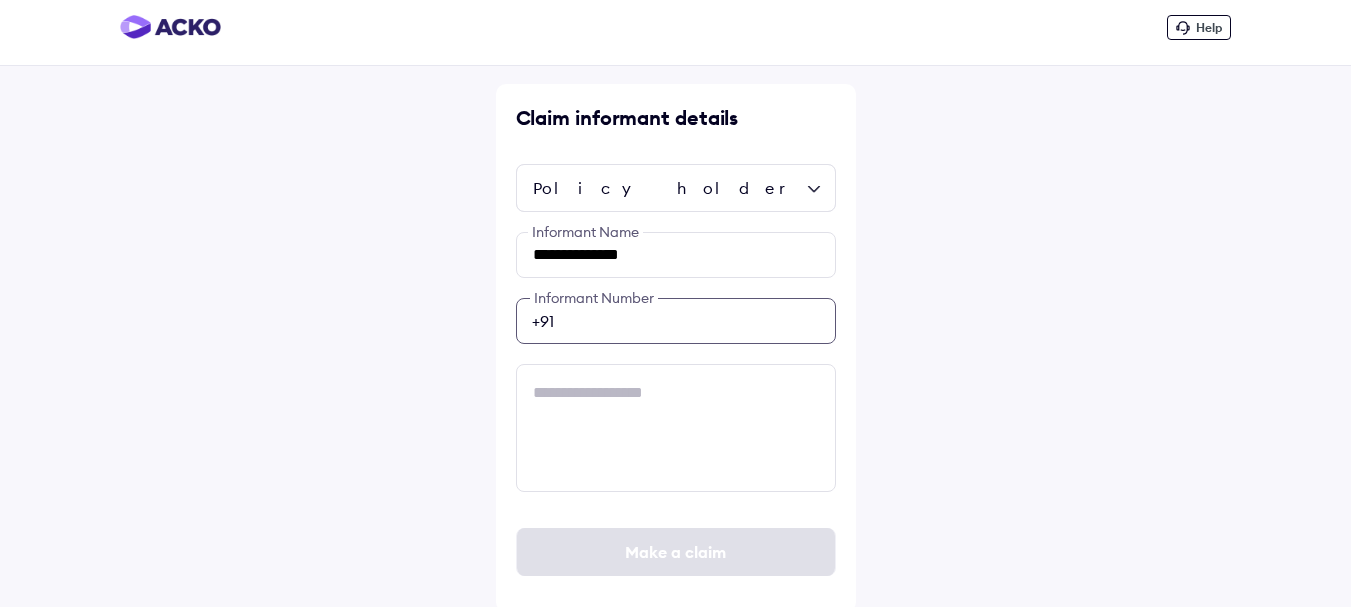 click at bounding box center [676, 321] 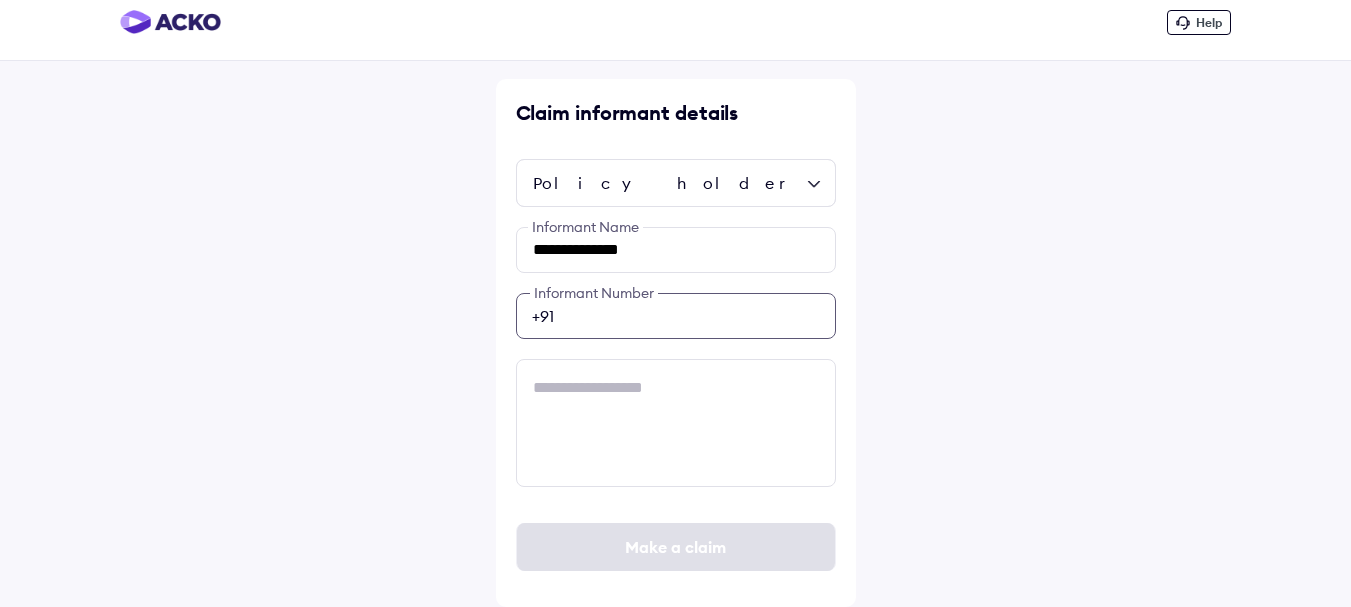 paste on "**********" 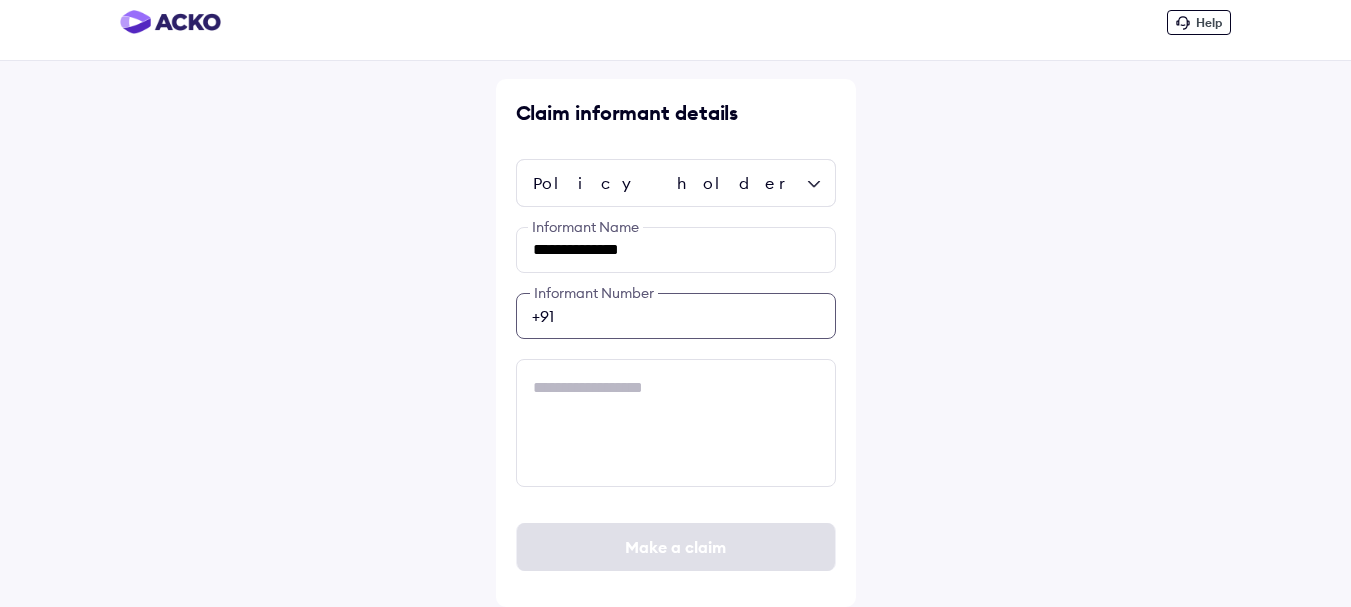 type on "**********" 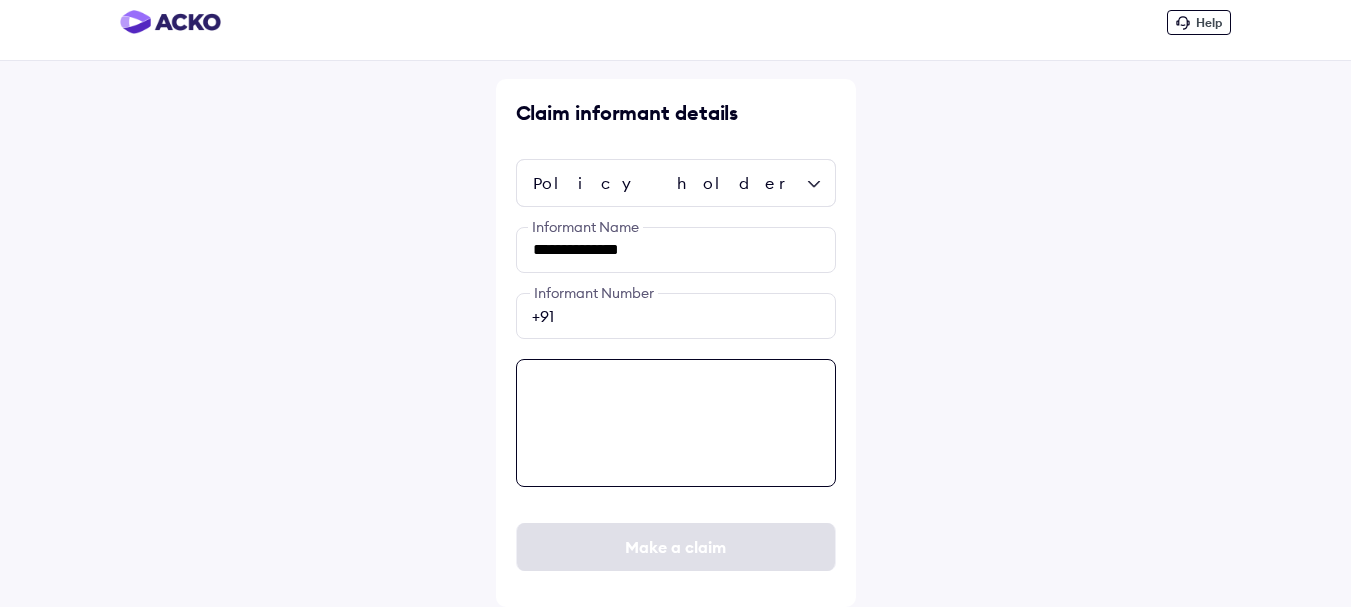 click at bounding box center [676, 423] 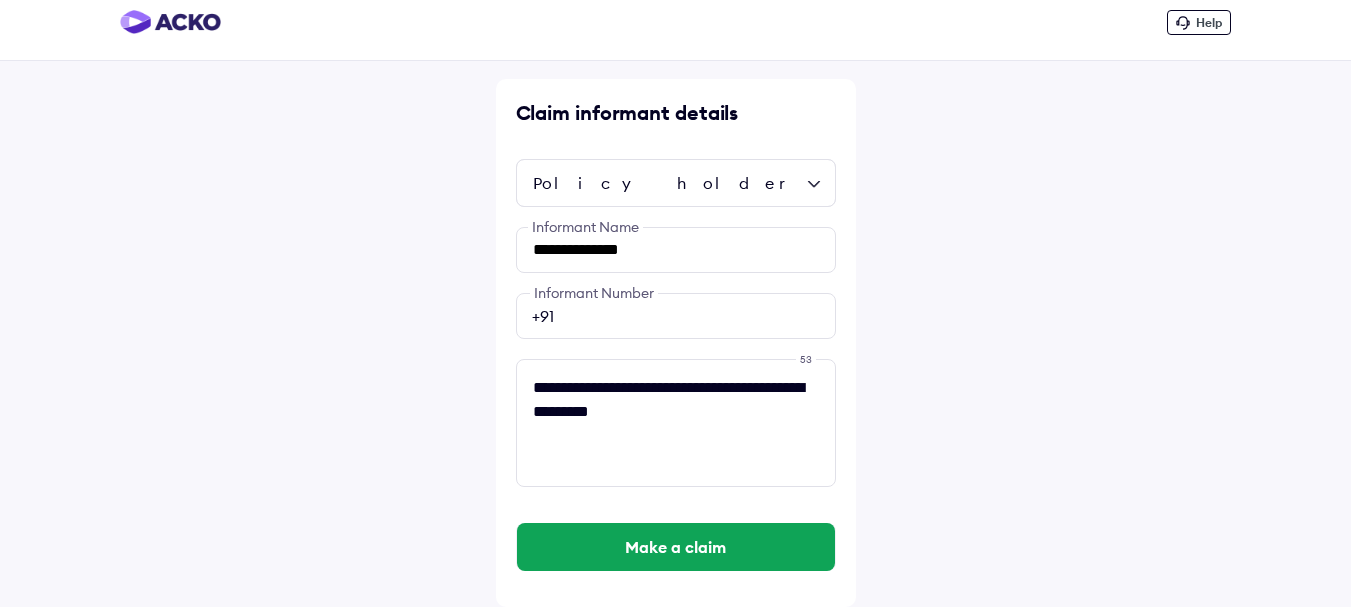 click on "**********" at bounding box center (675, 296) 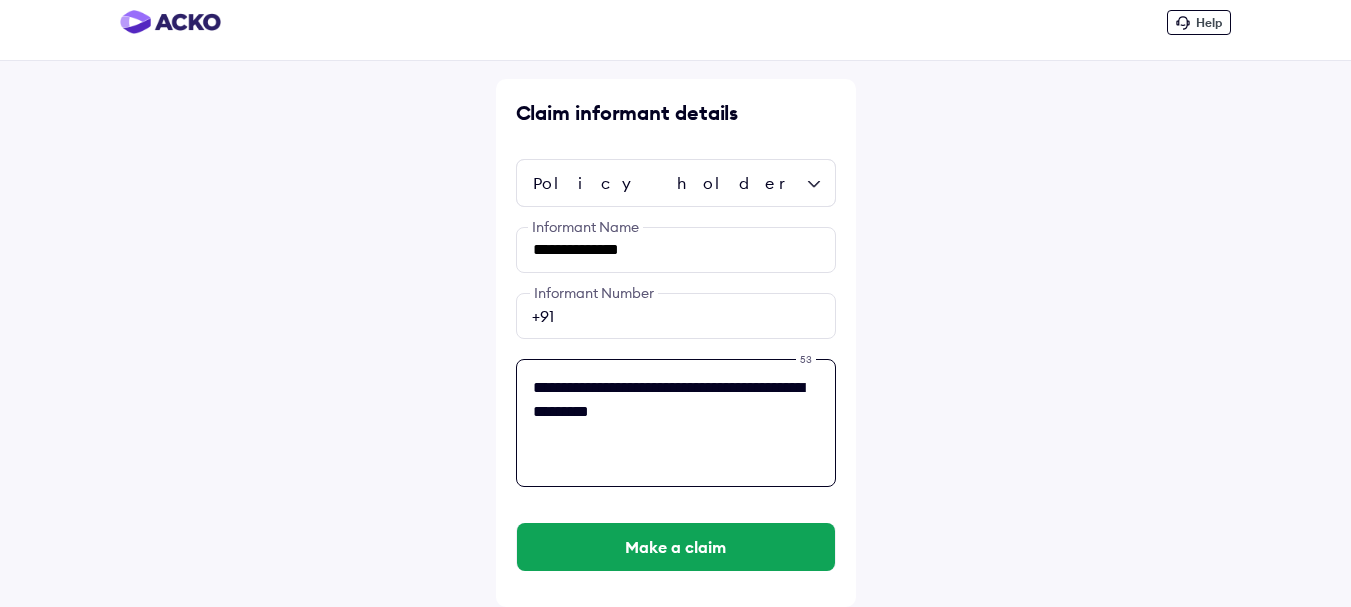 click on "**********" at bounding box center (676, 423) 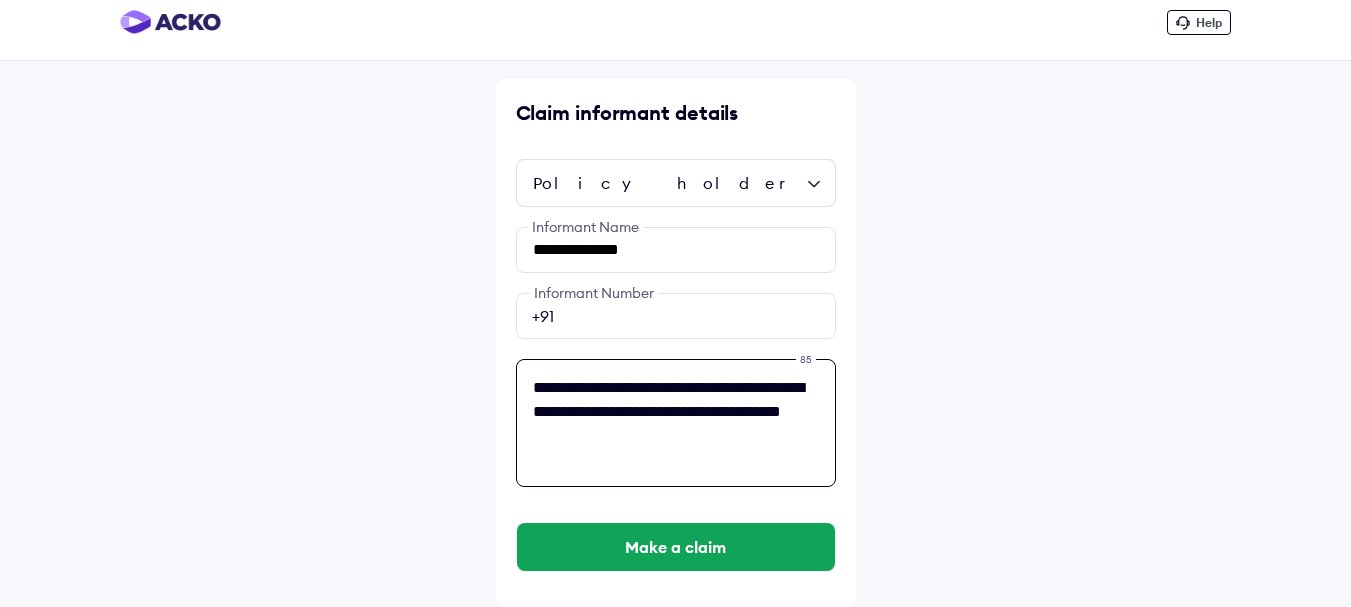 click on "**********" at bounding box center [676, 423] 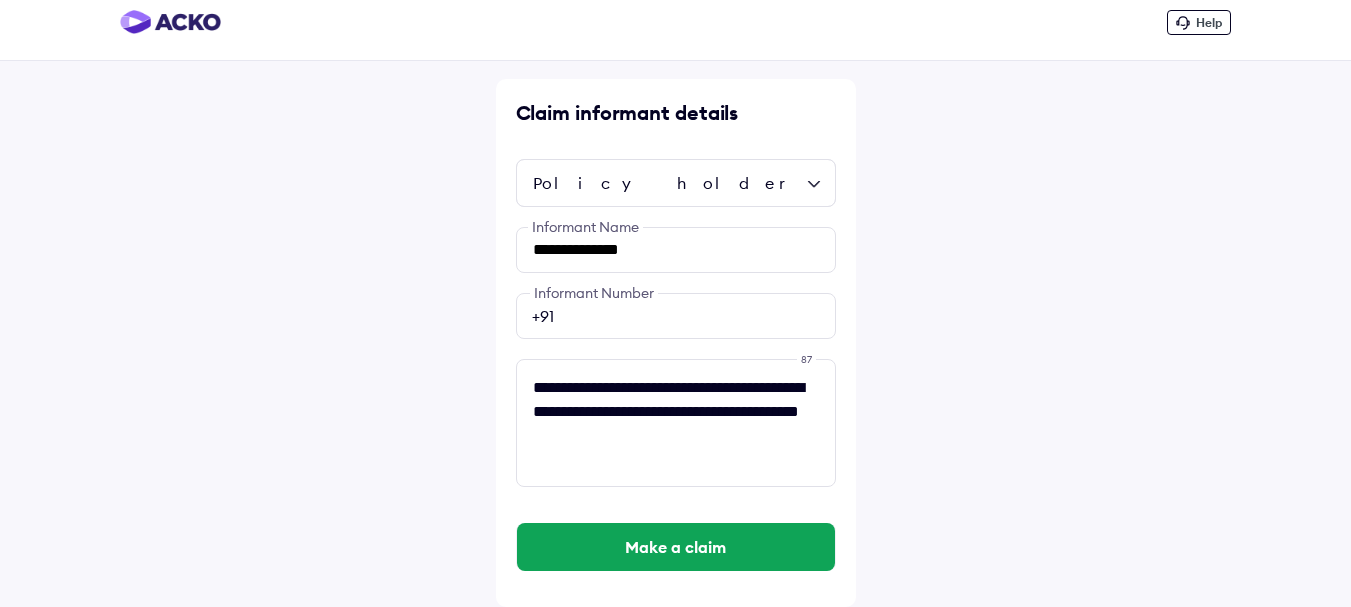 click on "**********" at bounding box center [675, 296] 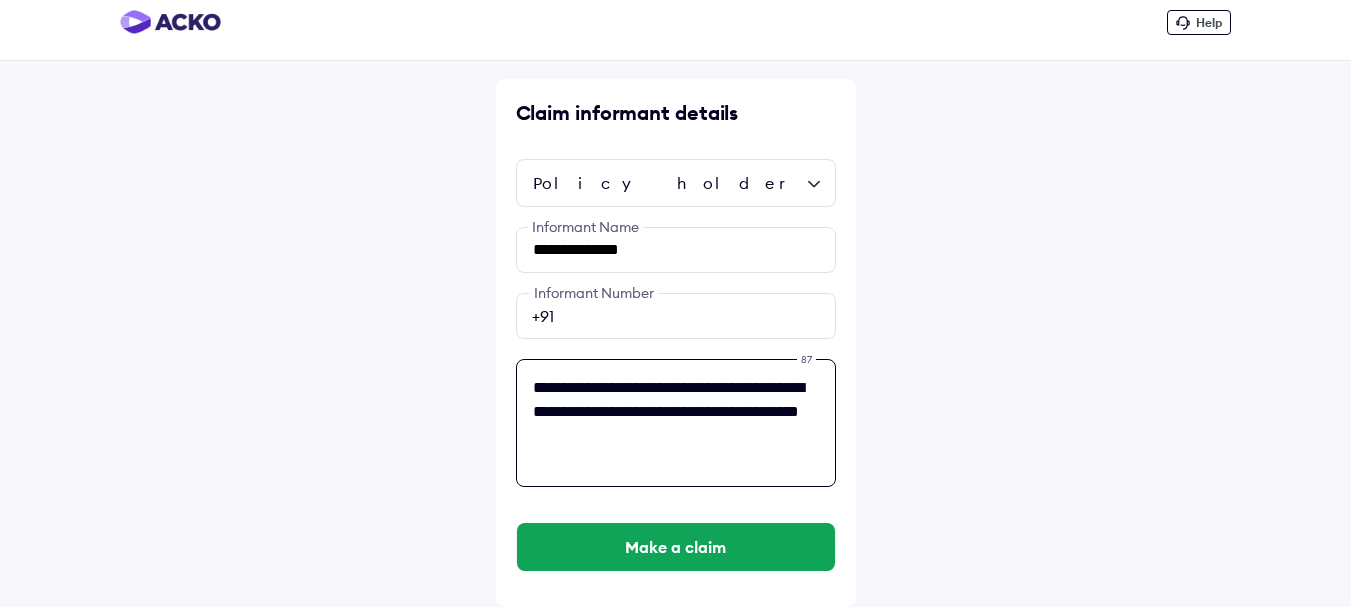 click on "**********" at bounding box center (676, 423) 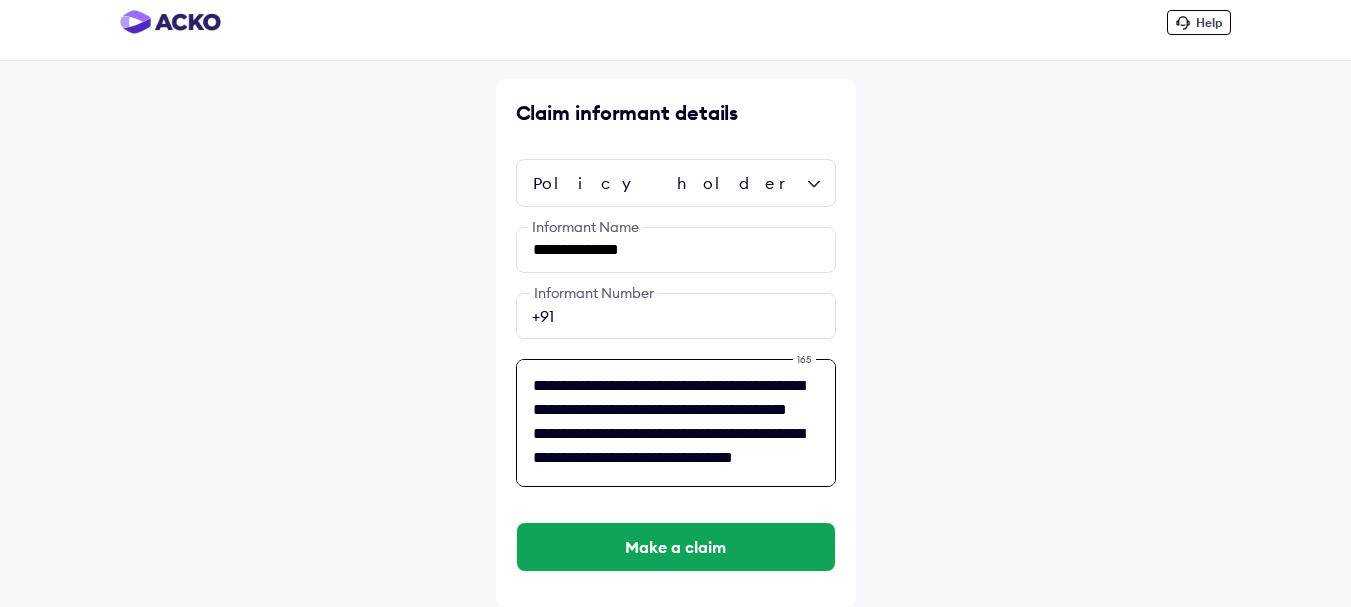 scroll, scrollTop: 0, scrollLeft: 0, axis: both 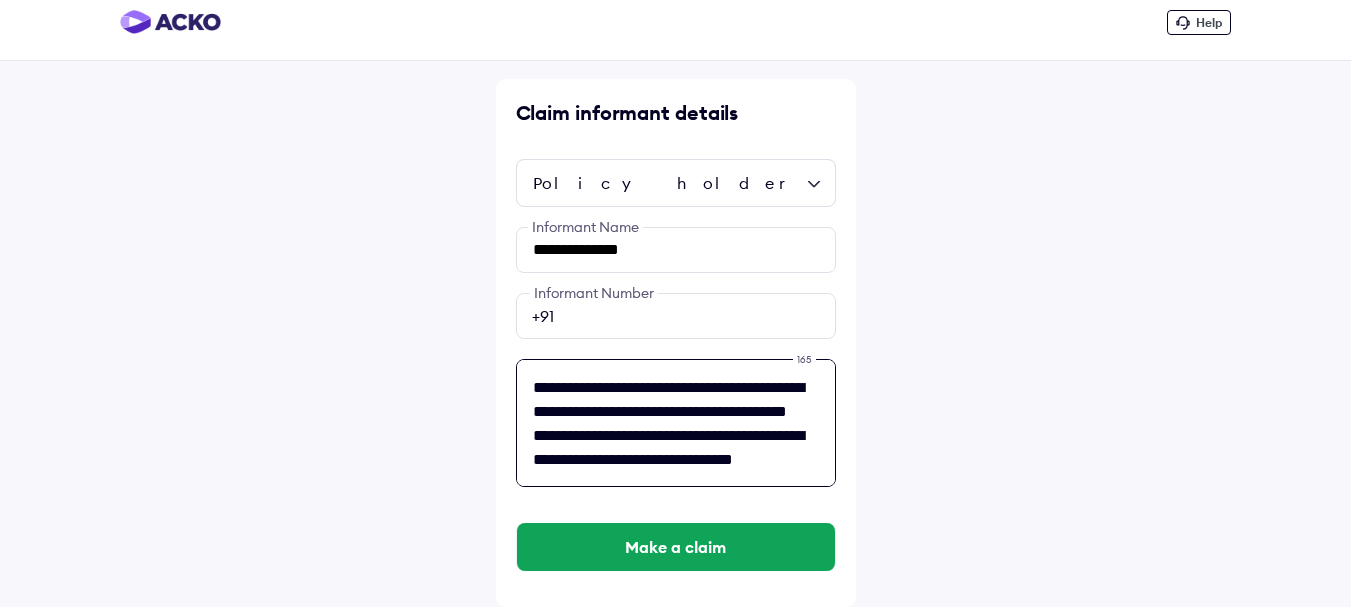 click on "**********" at bounding box center [676, 423] 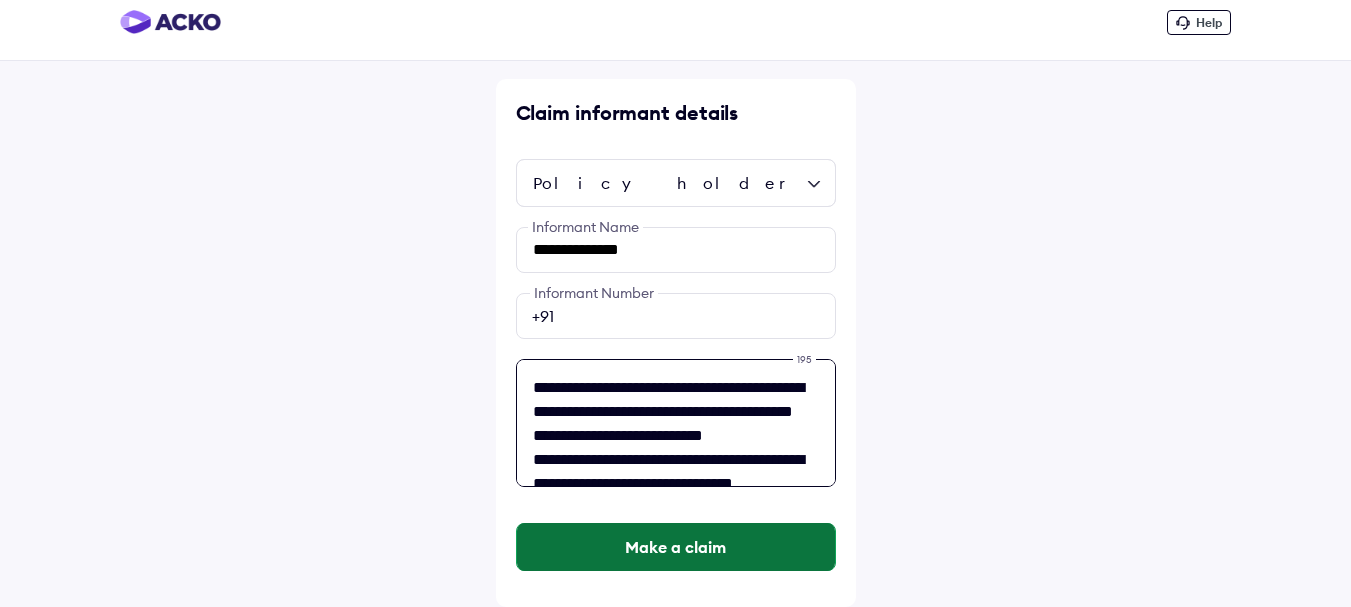 type on "**********" 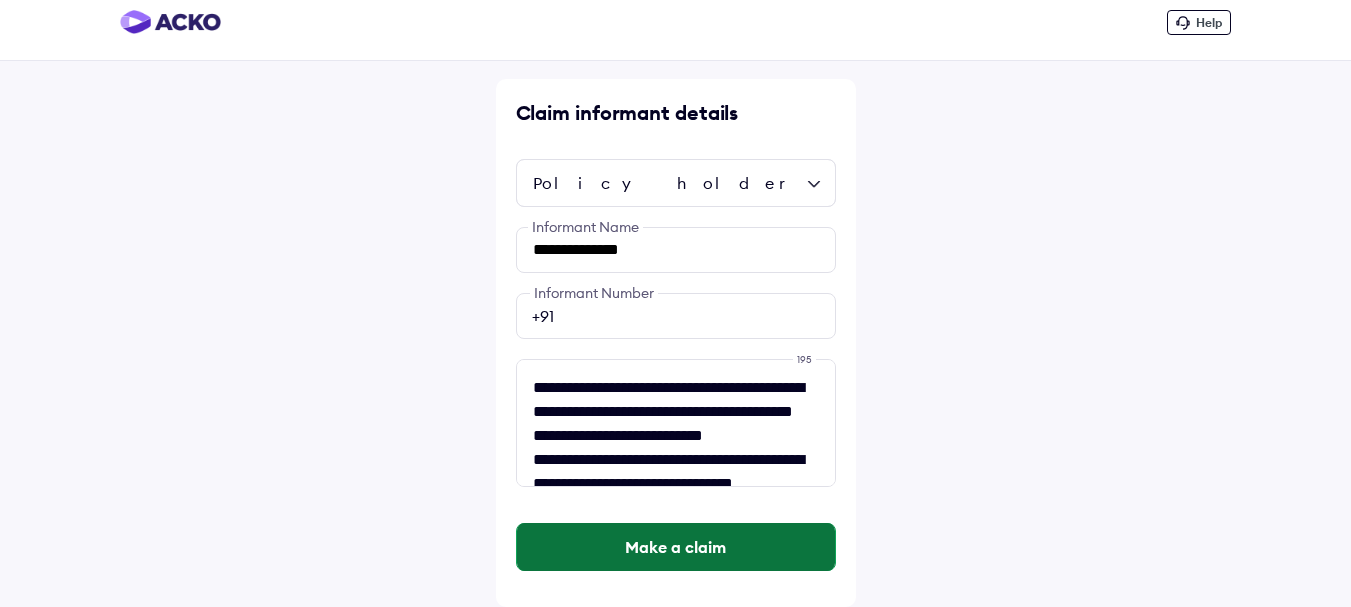 click on "Make a claim" at bounding box center [676, 547] 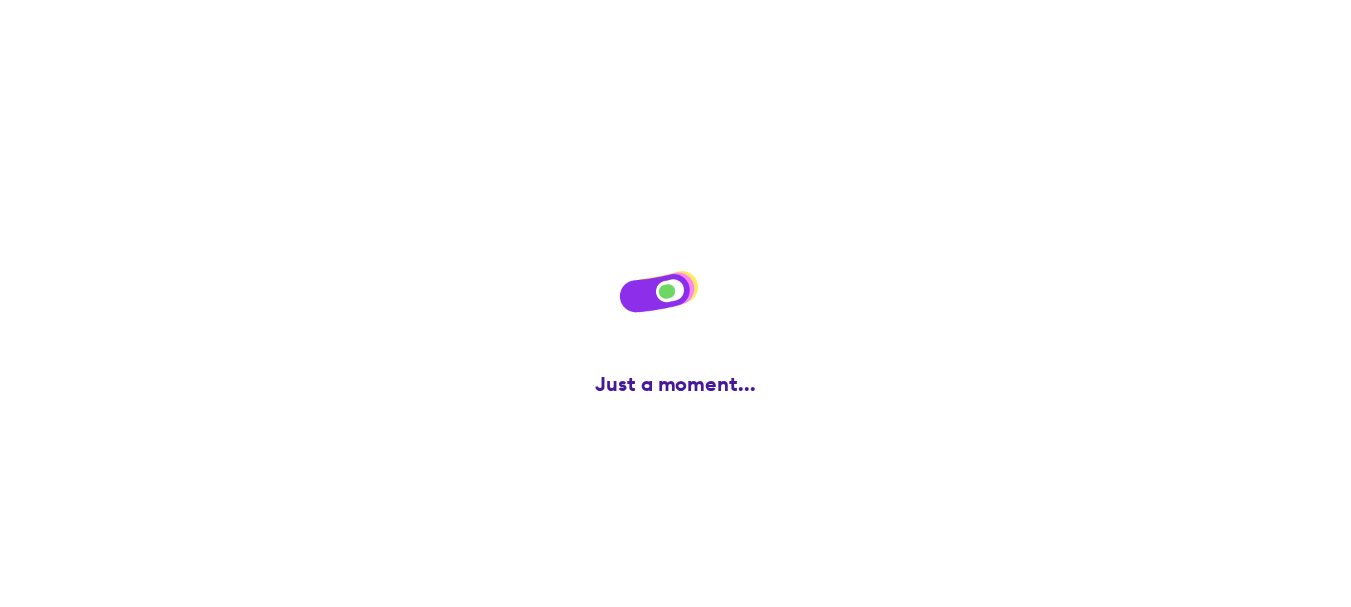 scroll, scrollTop: 0, scrollLeft: 0, axis: both 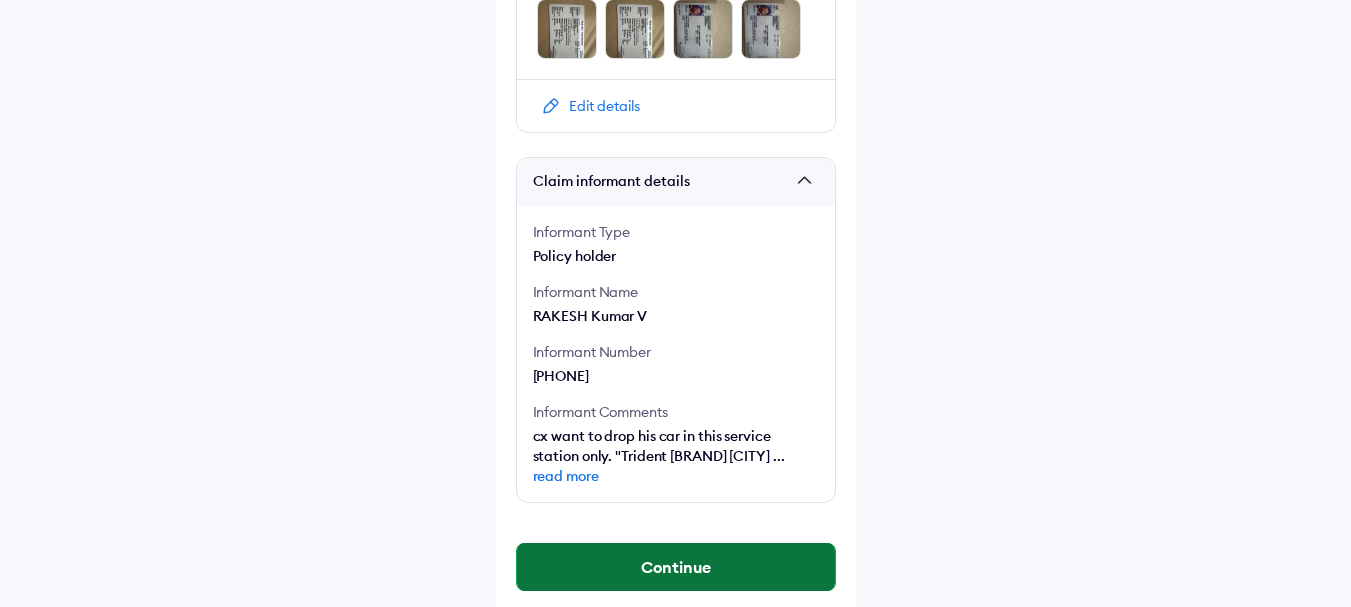click on "Continue" at bounding box center (676, 567) 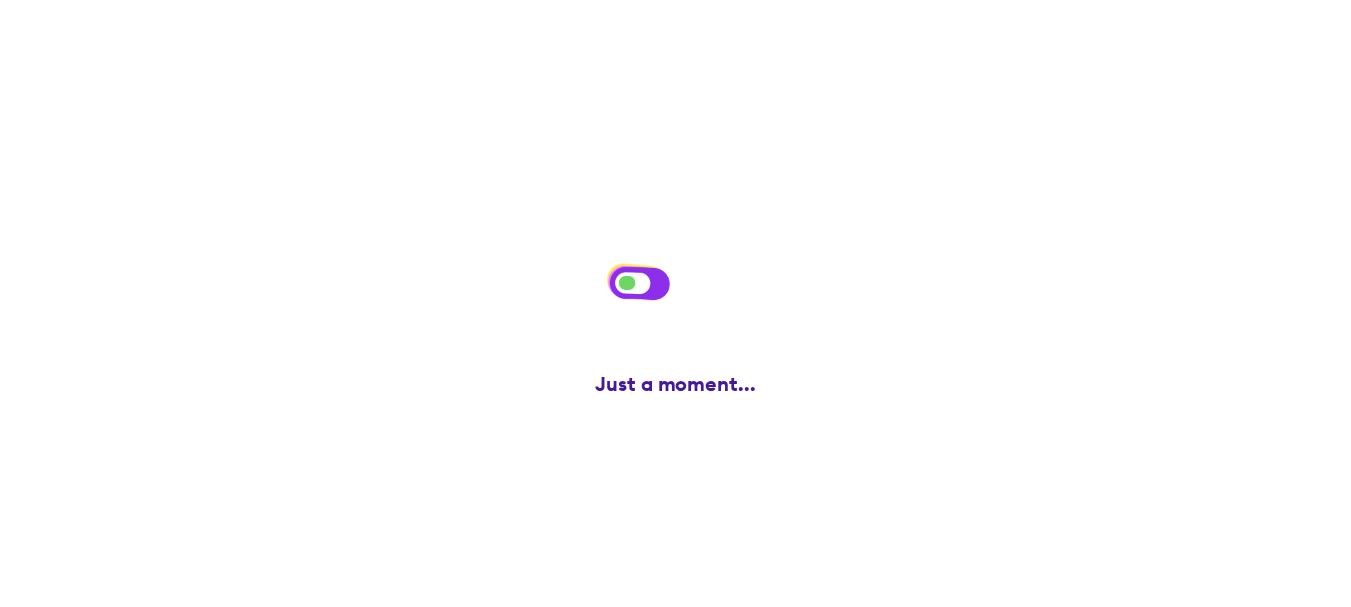 scroll, scrollTop: 0, scrollLeft: 0, axis: both 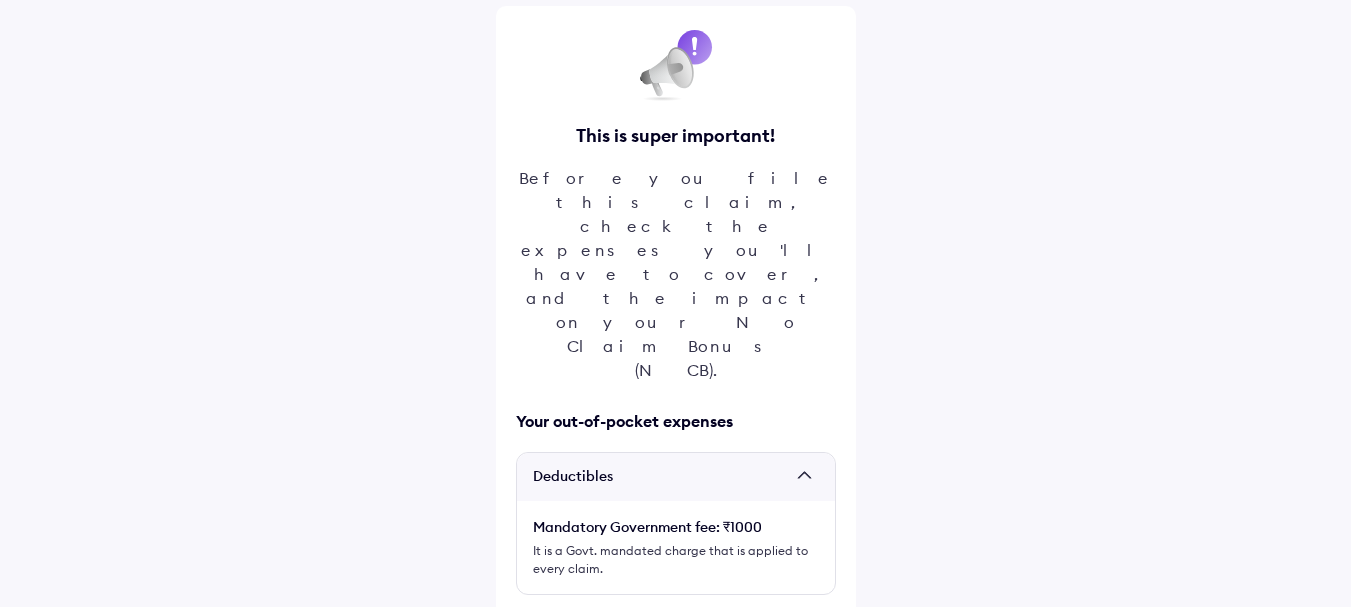 click at bounding box center (524, 627) 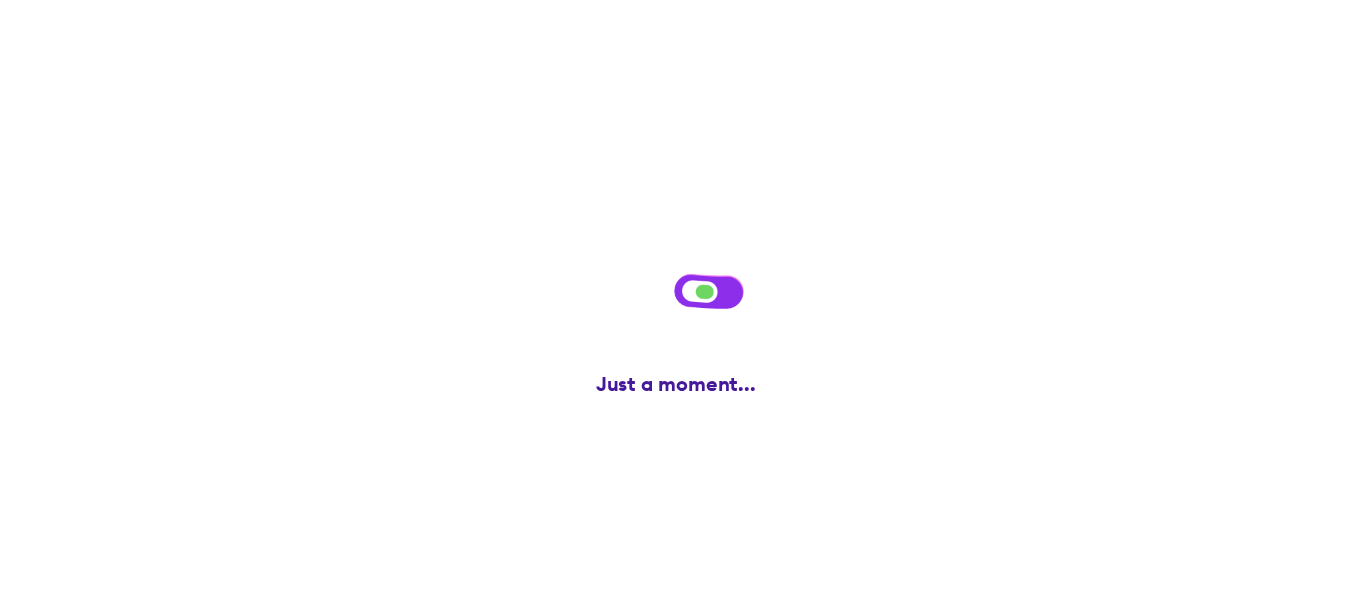 scroll, scrollTop: 0, scrollLeft: 0, axis: both 